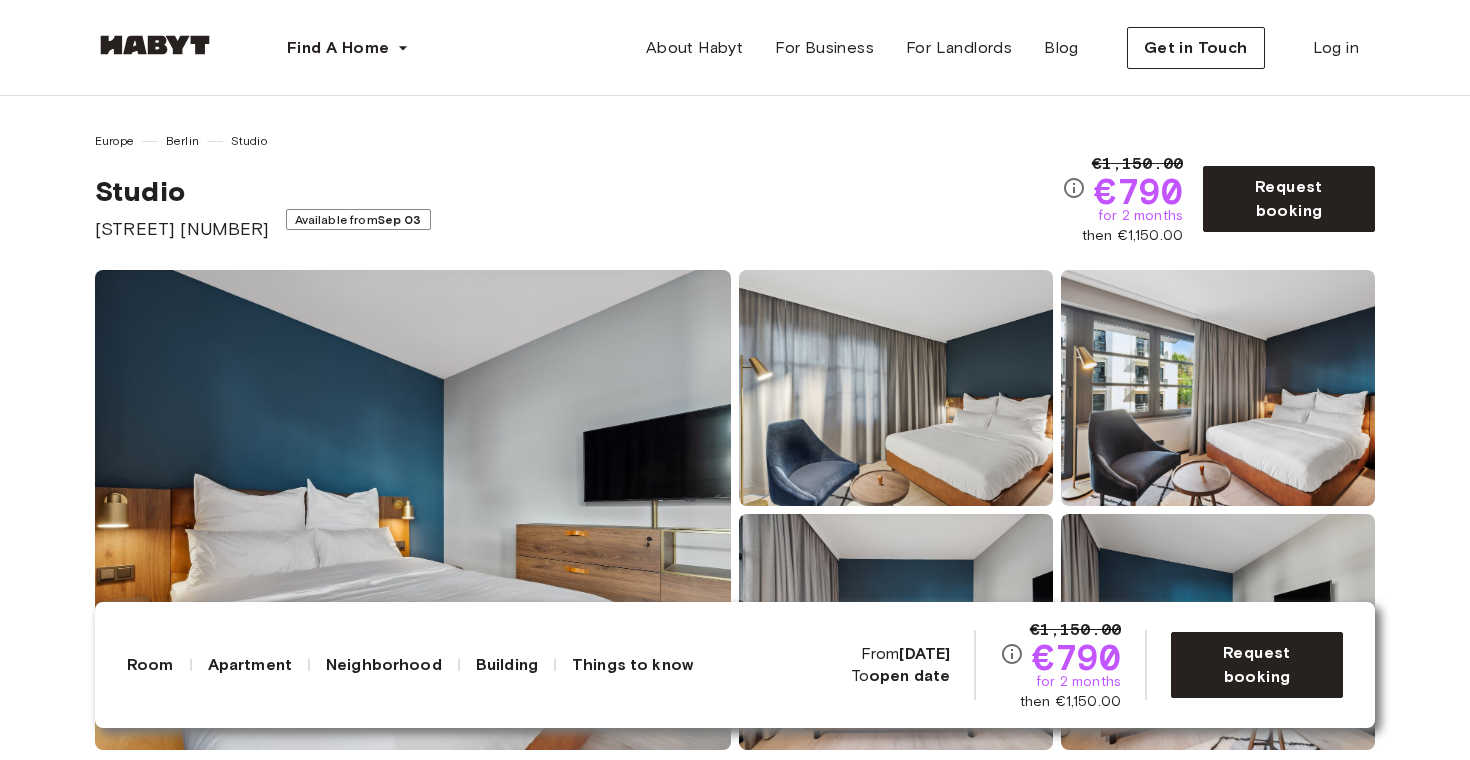 scroll, scrollTop: 0, scrollLeft: 0, axis: both 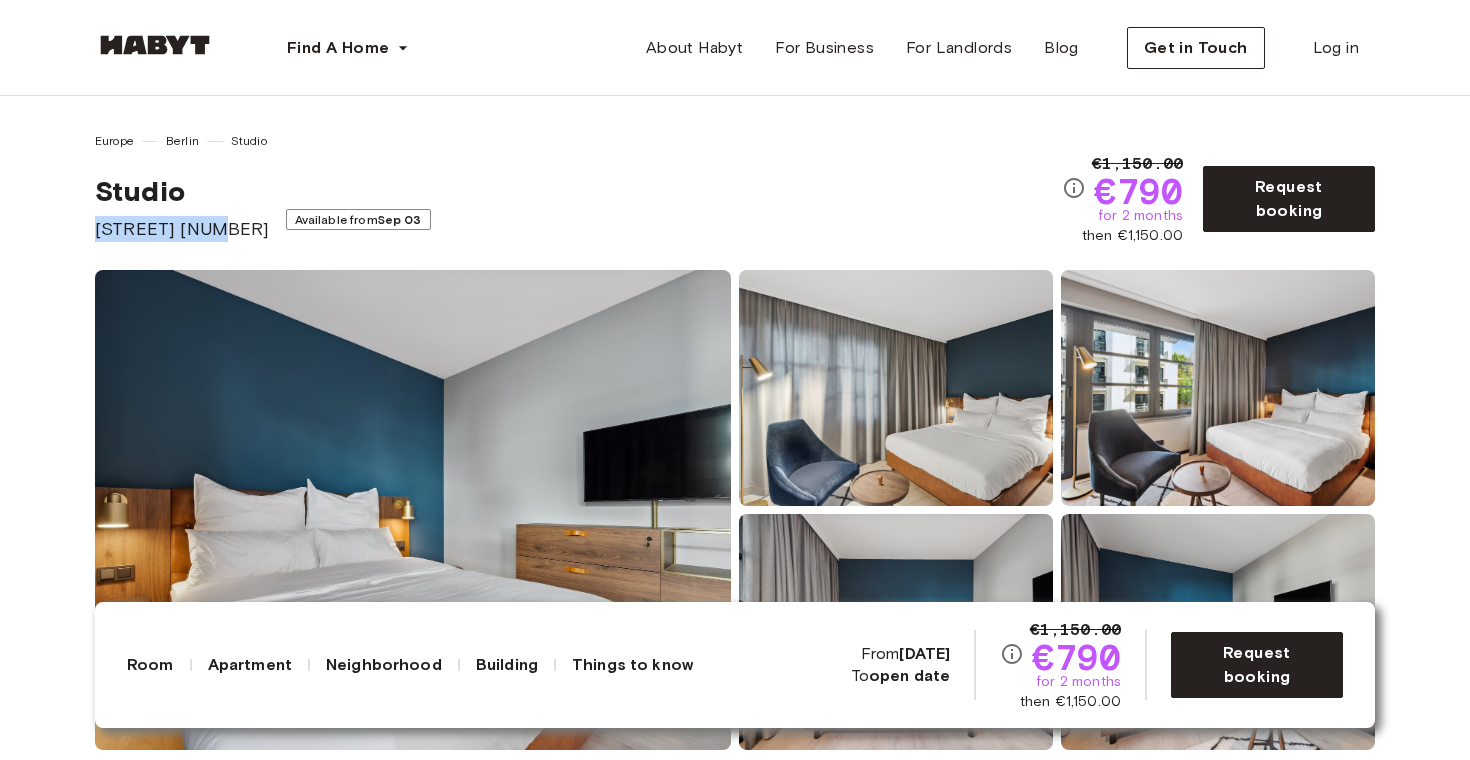 click on "[STREET]" at bounding box center (182, 229) 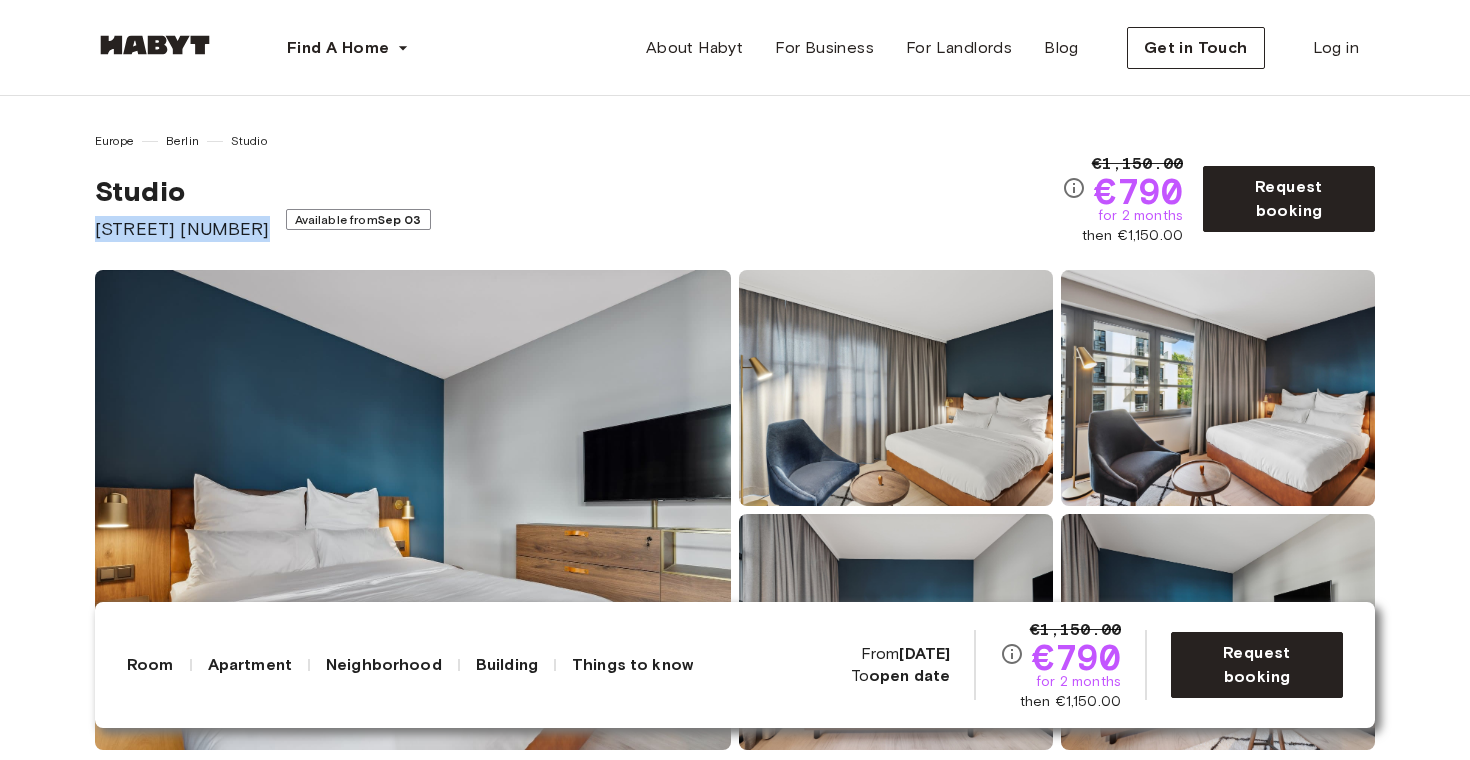 click on "[STREET]" at bounding box center (182, 229) 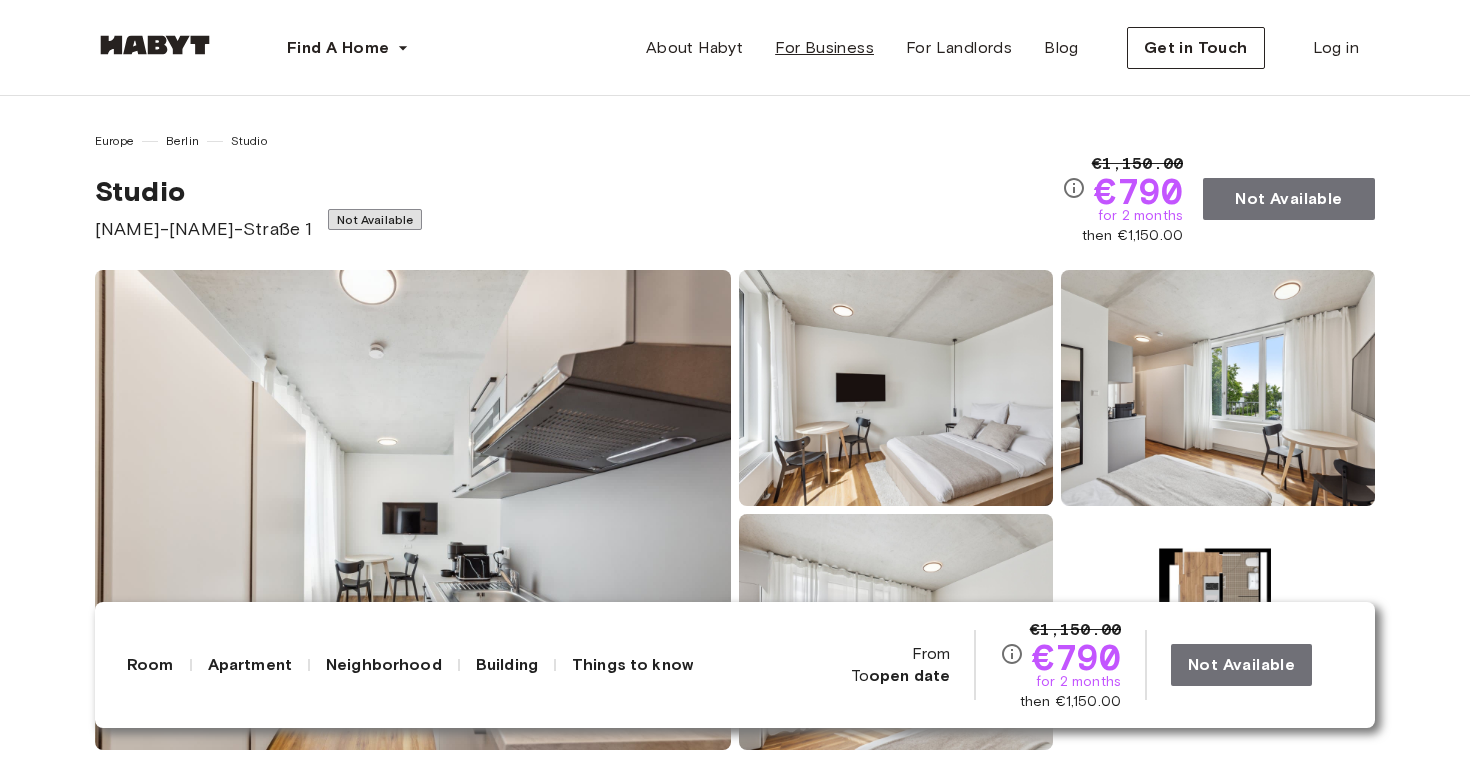 scroll, scrollTop: 0, scrollLeft: 0, axis: both 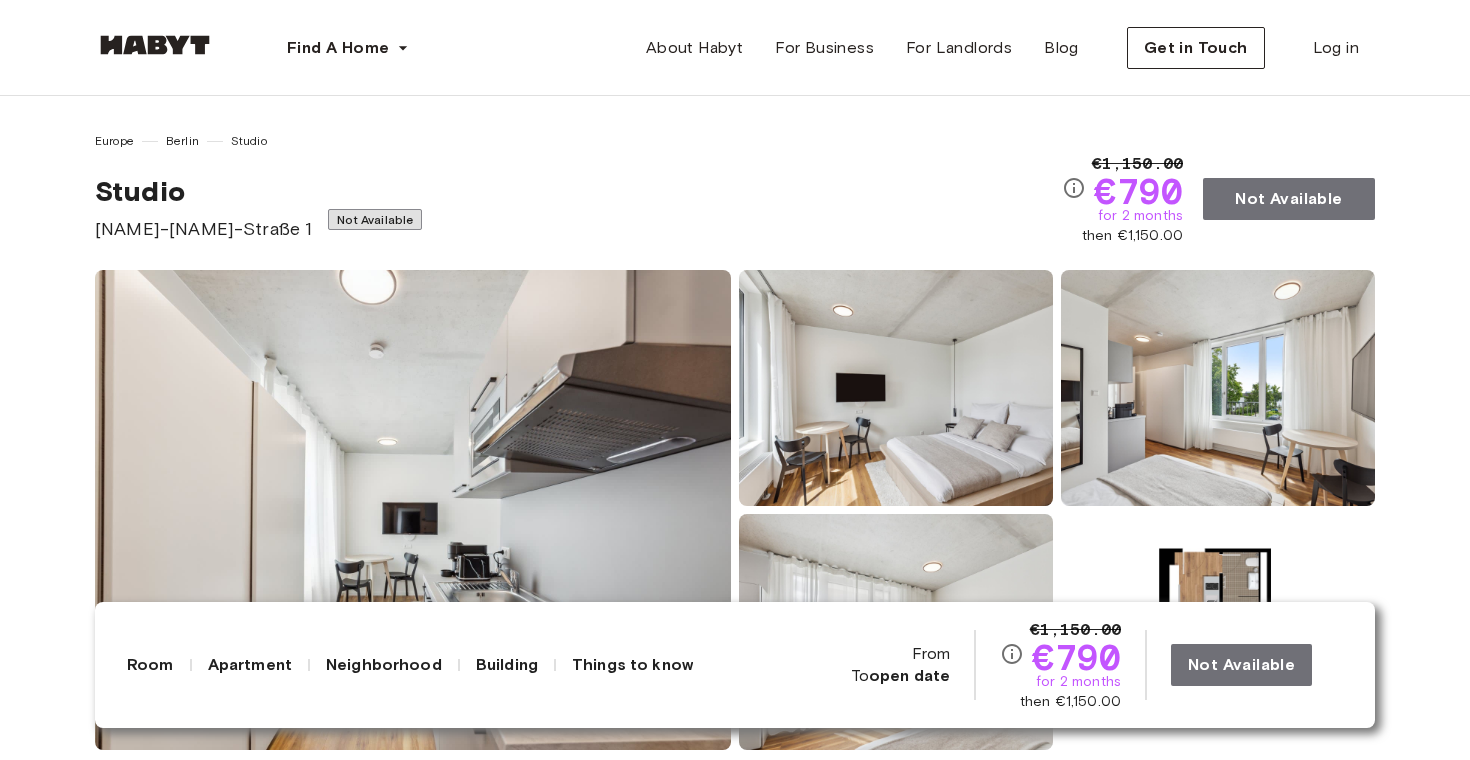 click on "Studio Ingrid-Reschke-Straße 1 Not Available" at bounding box center [578, 208] 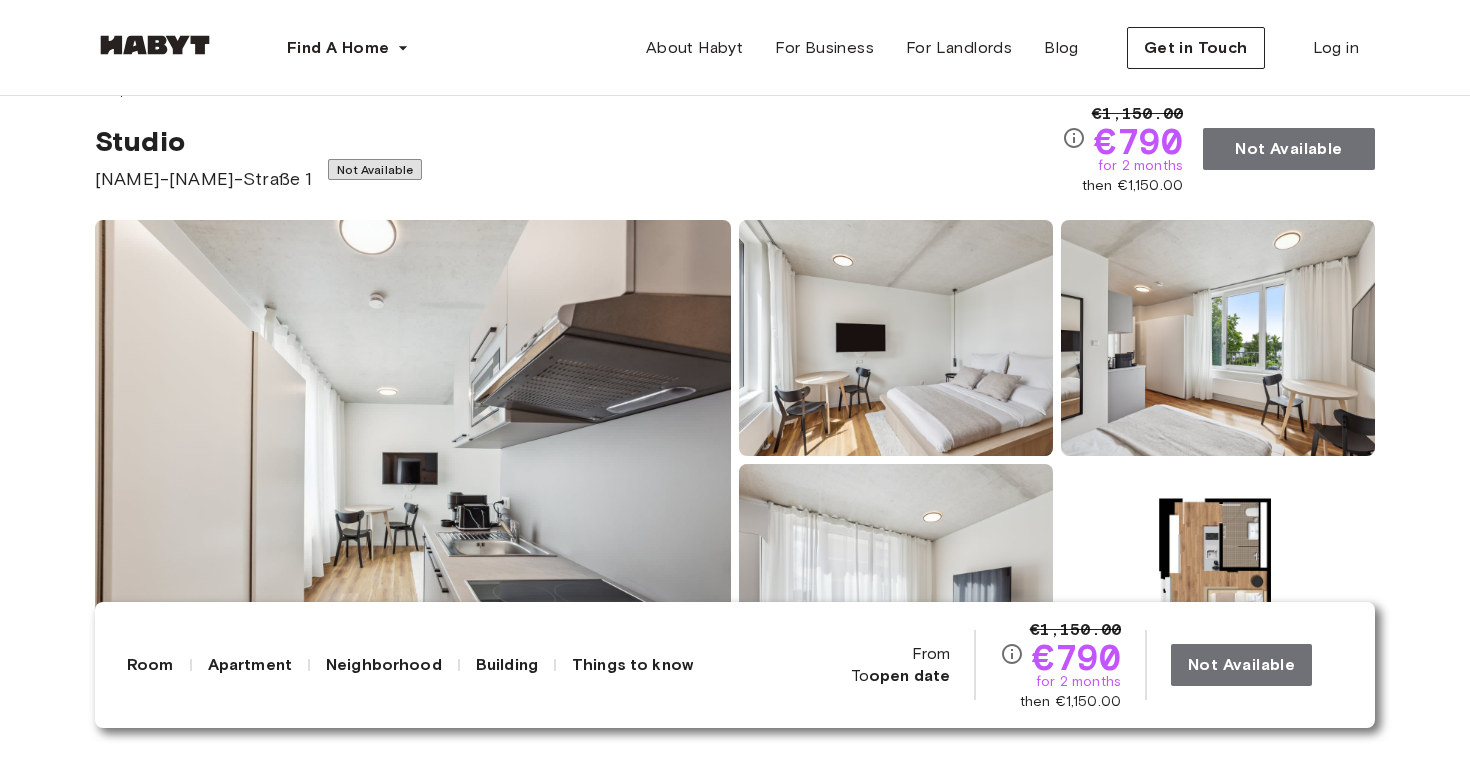 scroll, scrollTop: 61, scrollLeft: 0, axis: vertical 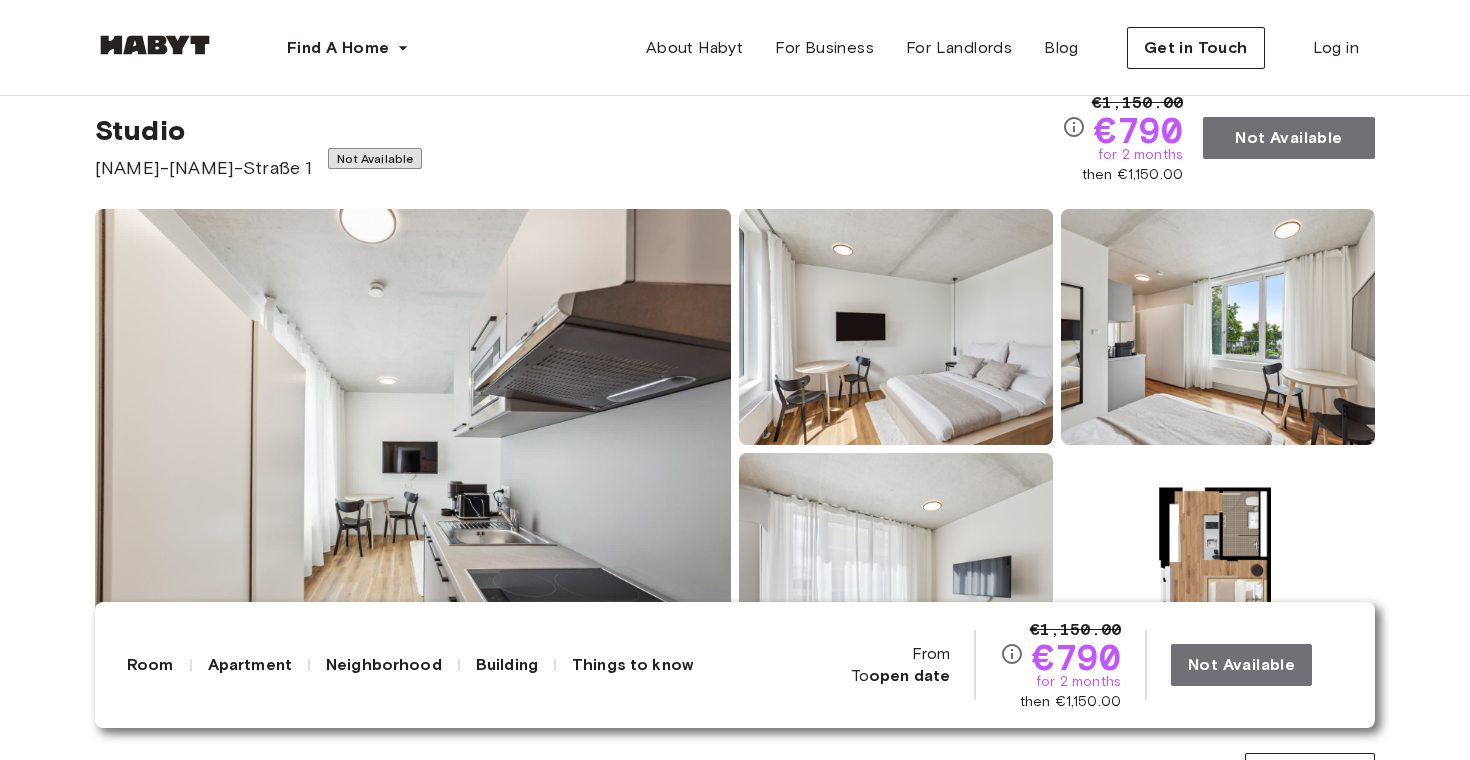 click on "Ingrid-Reschke-Straße 1" at bounding box center [203, 168] 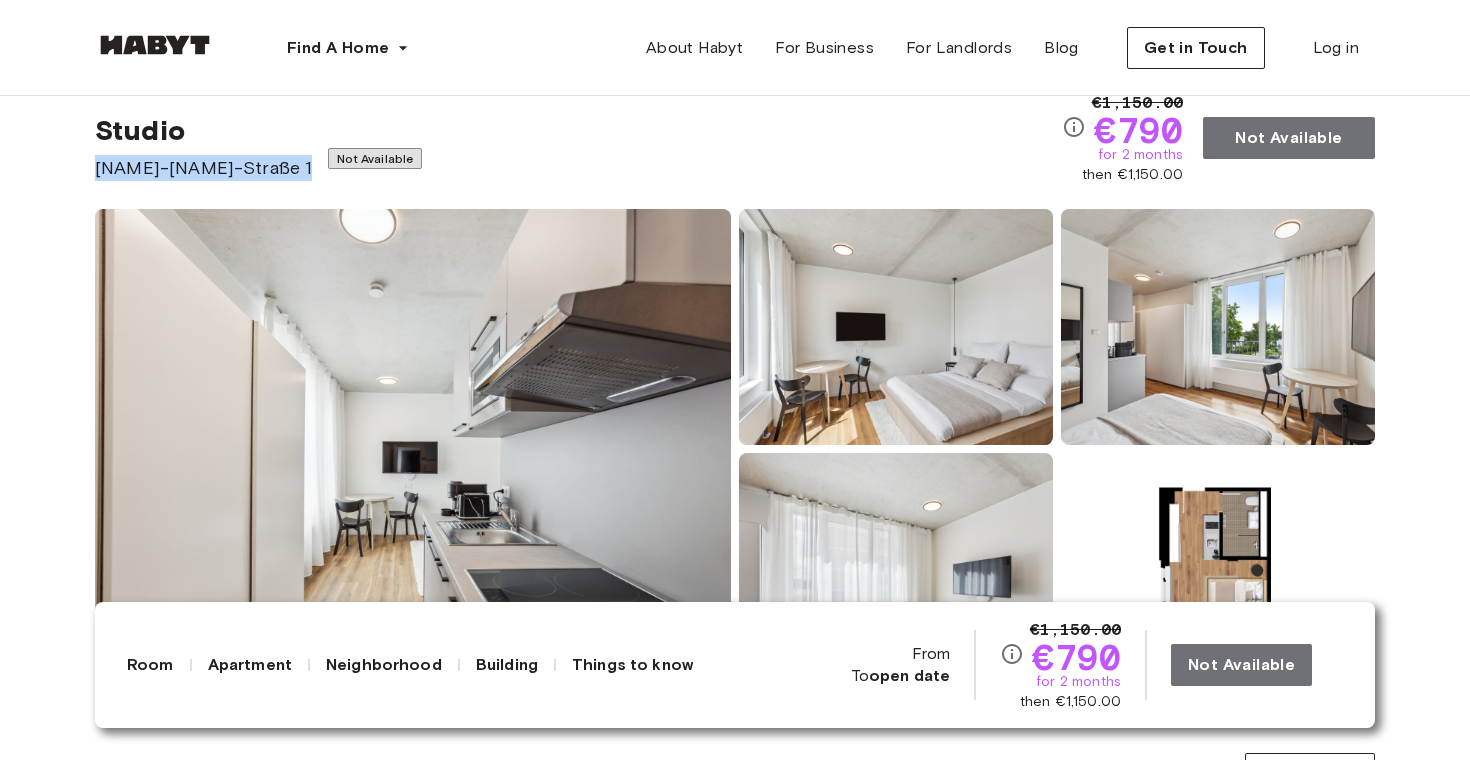click on "Ingrid-Reschke-Straße 1" at bounding box center [203, 168] 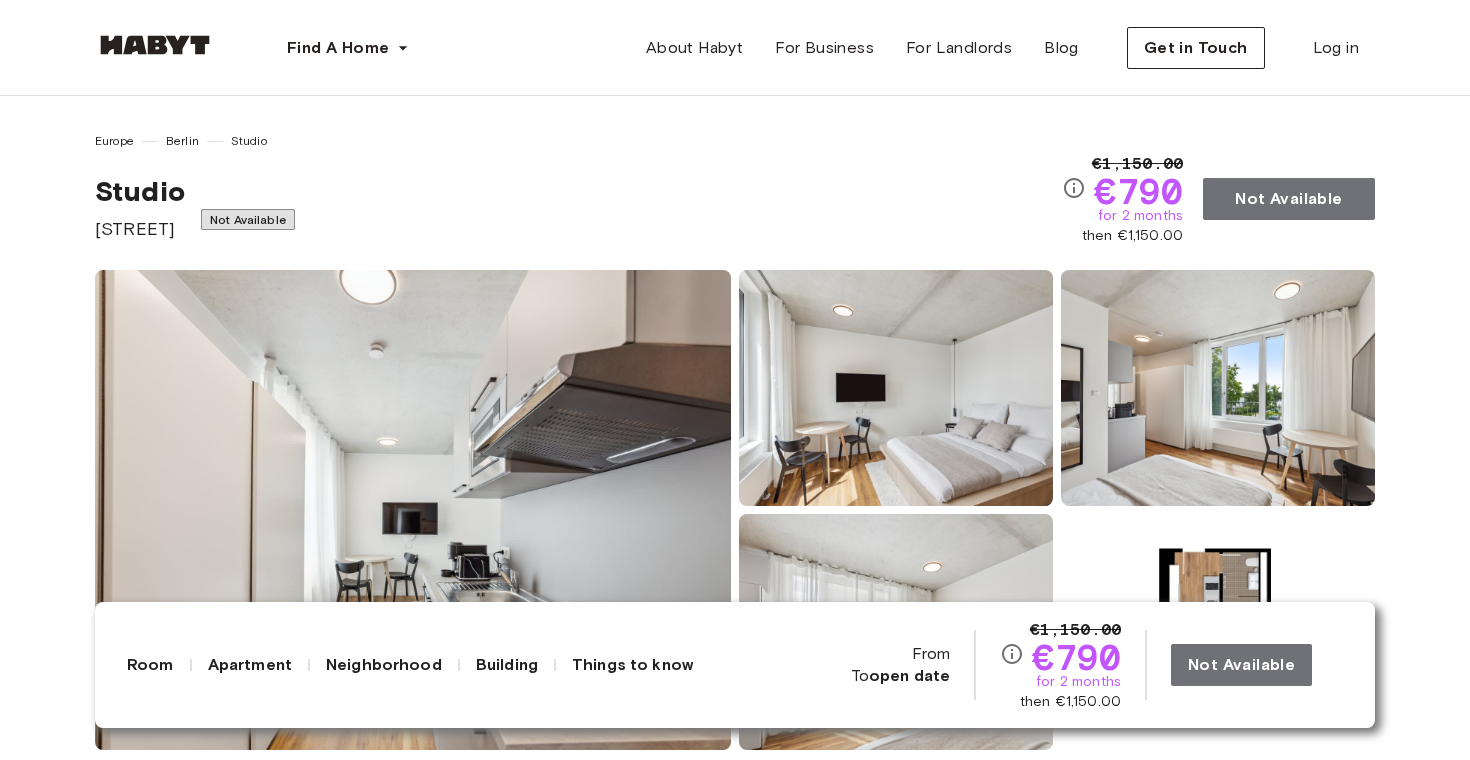 scroll, scrollTop: 97, scrollLeft: 0, axis: vertical 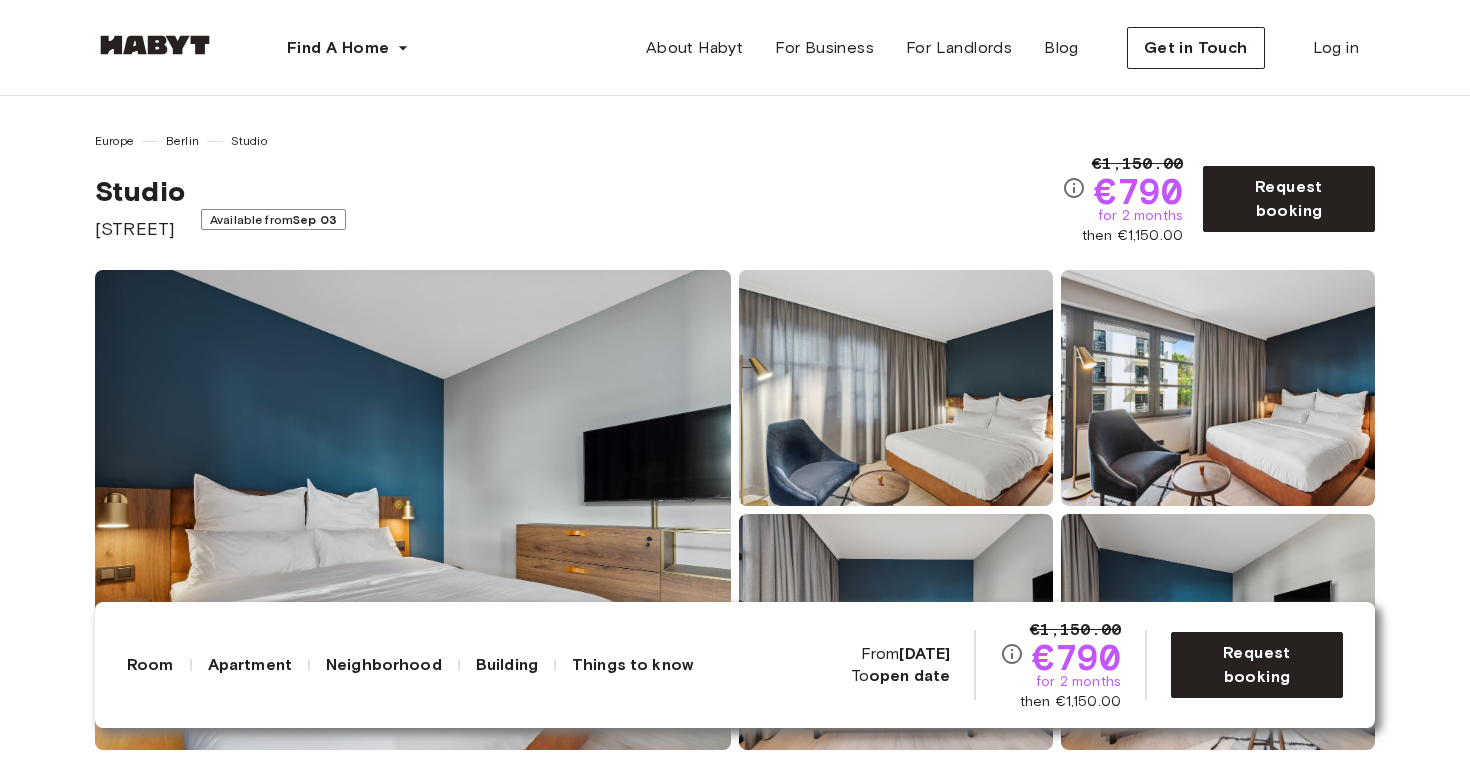 click at bounding box center [413, 510] 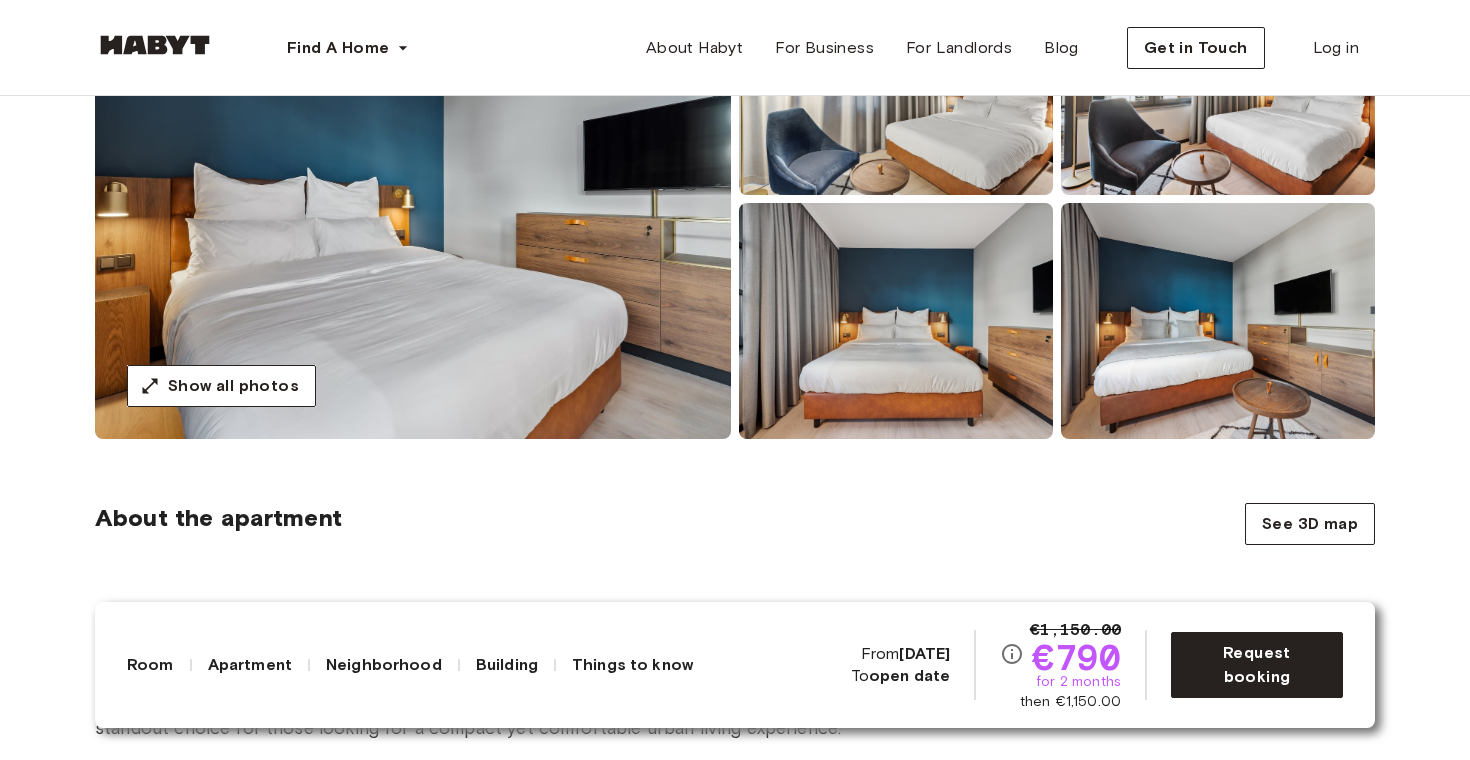 scroll, scrollTop: 301, scrollLeft: 0, axis: vertical 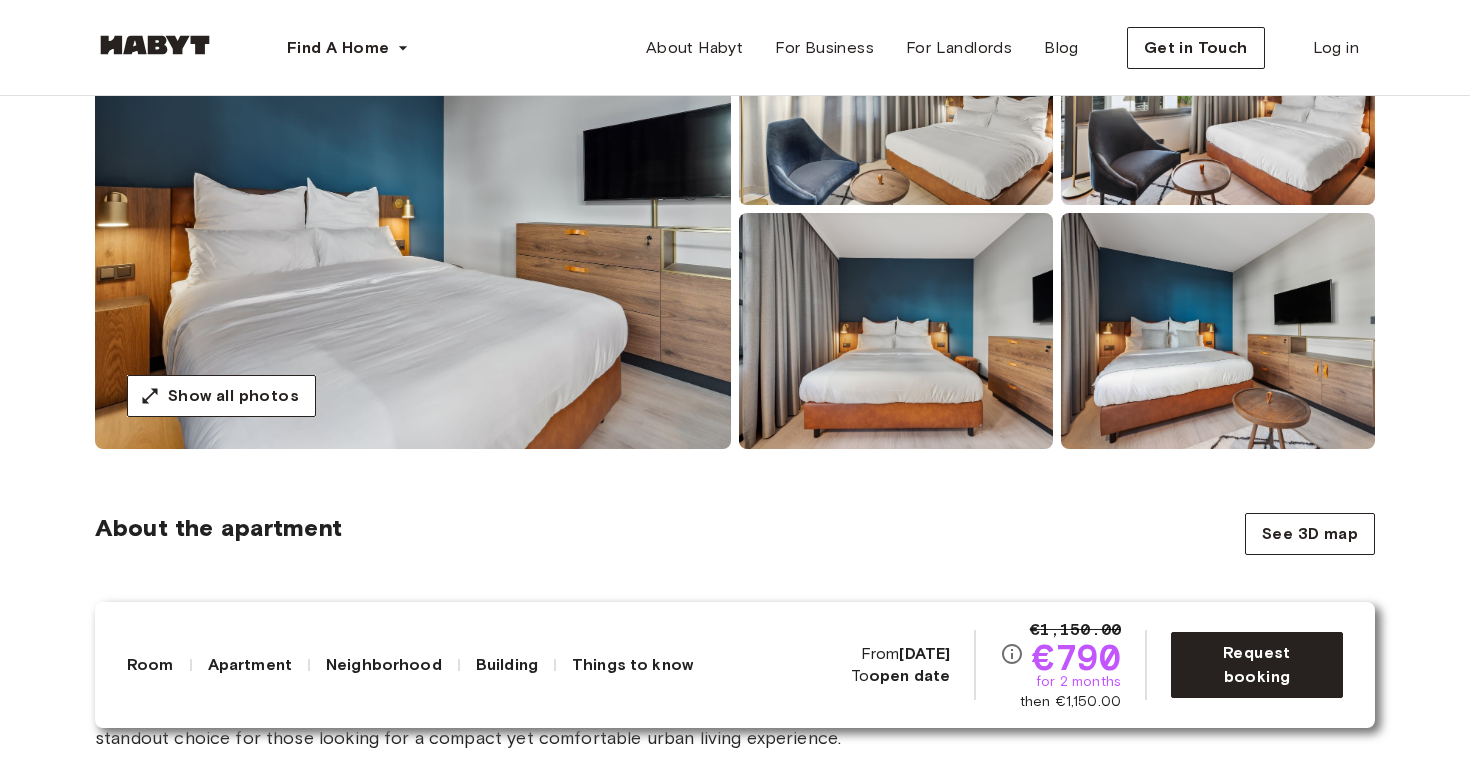 click at bounding box center (896, 331) 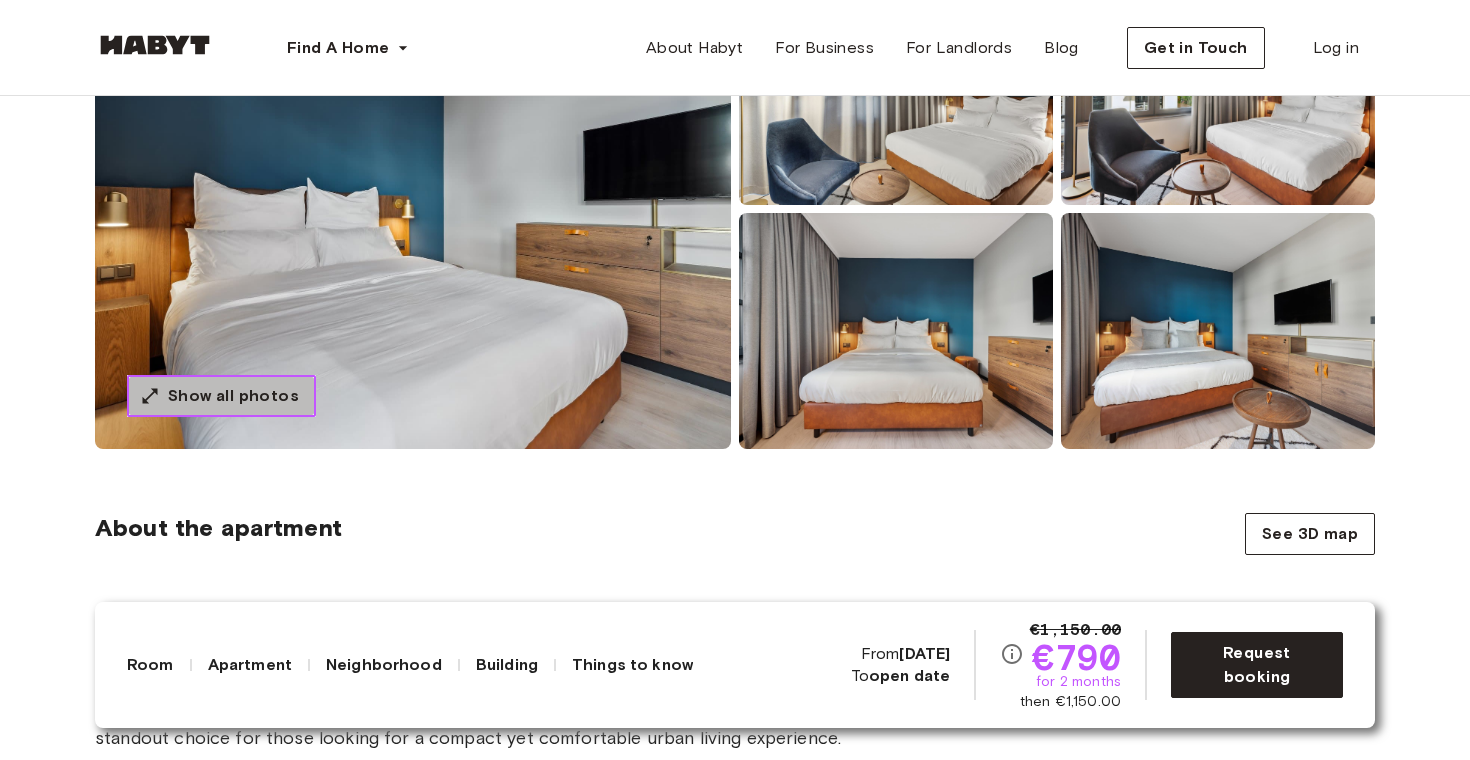 click on "Show all photos" at bounding box center [233, 396] 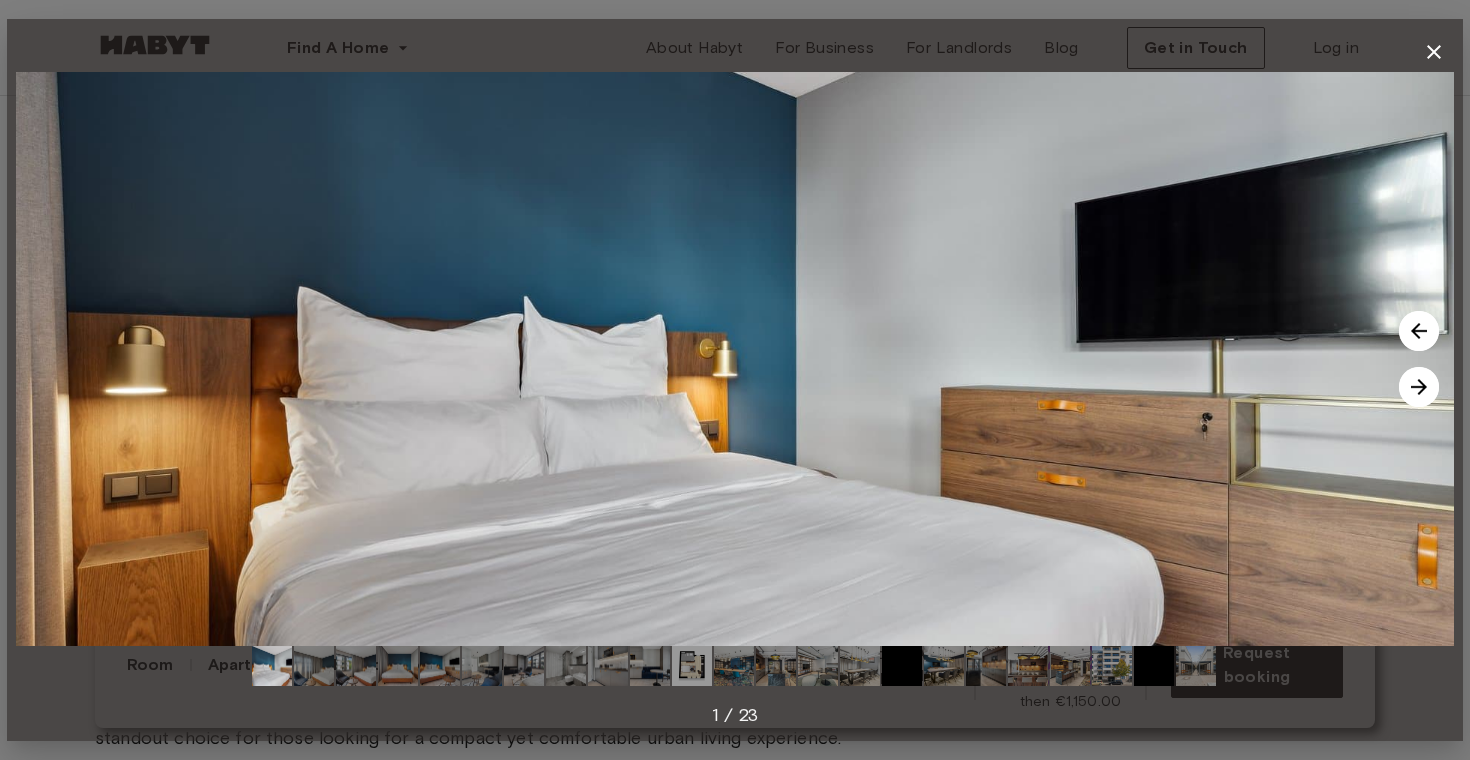 click at bounding box center (1419, 387) 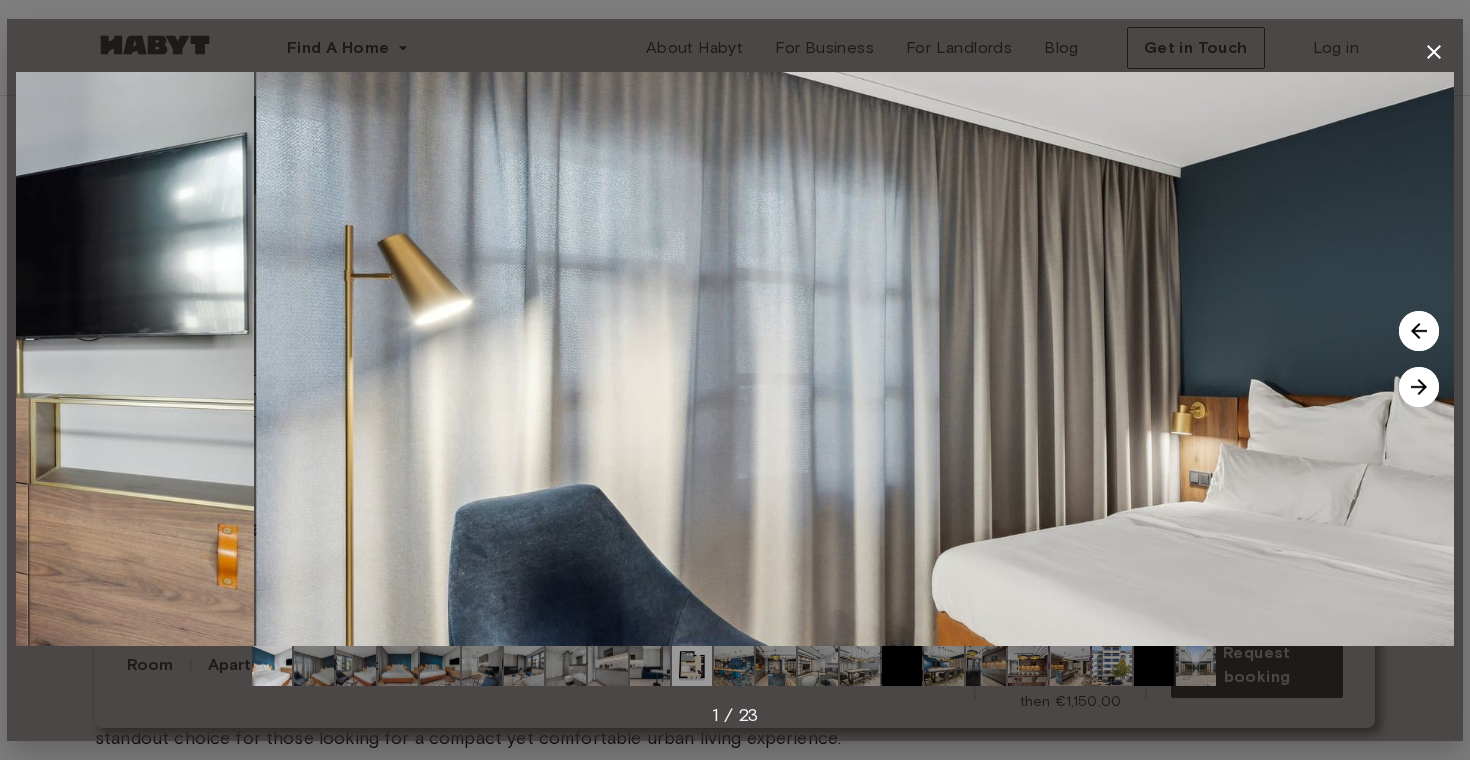 click at bounding box center (1419, 387) 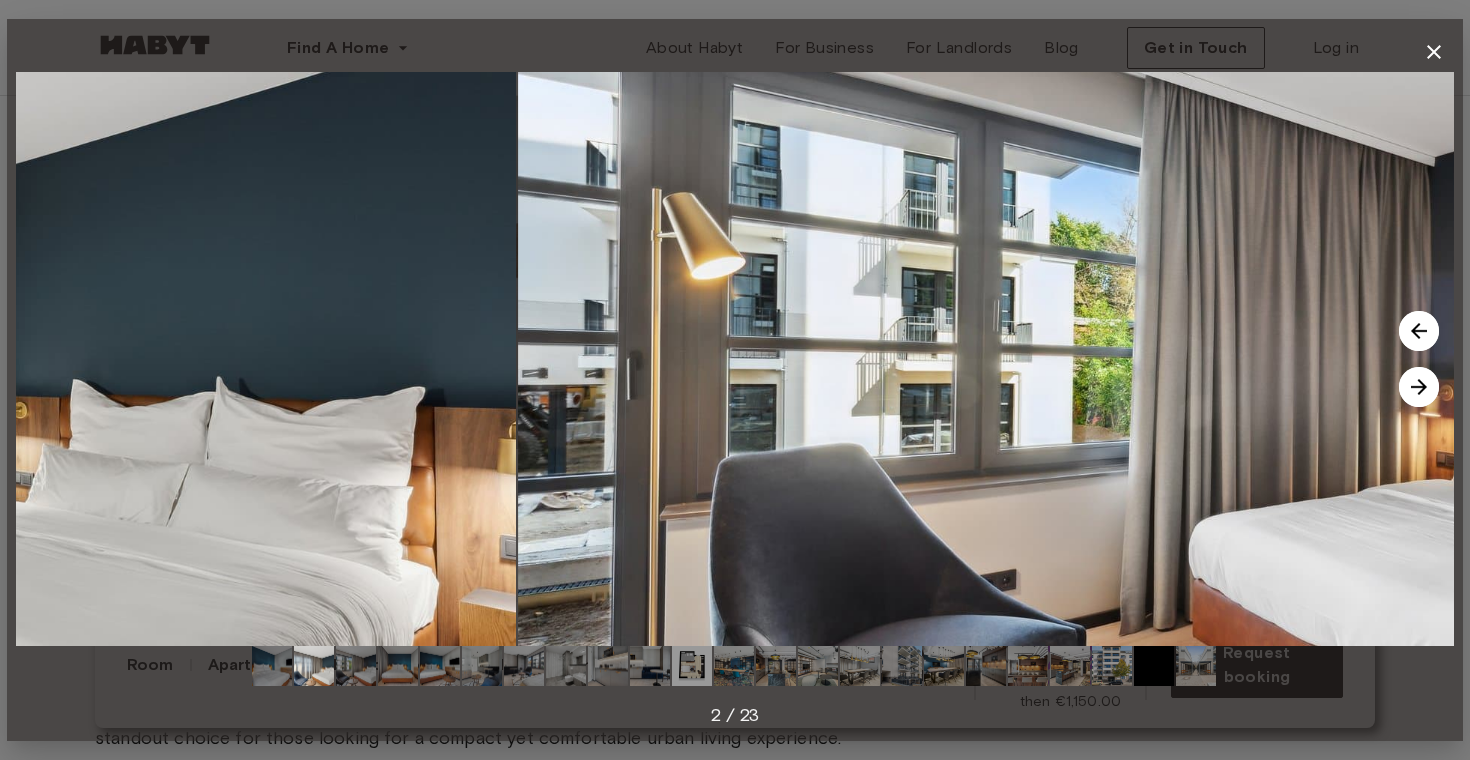 click at bounding box center [1419, 387] 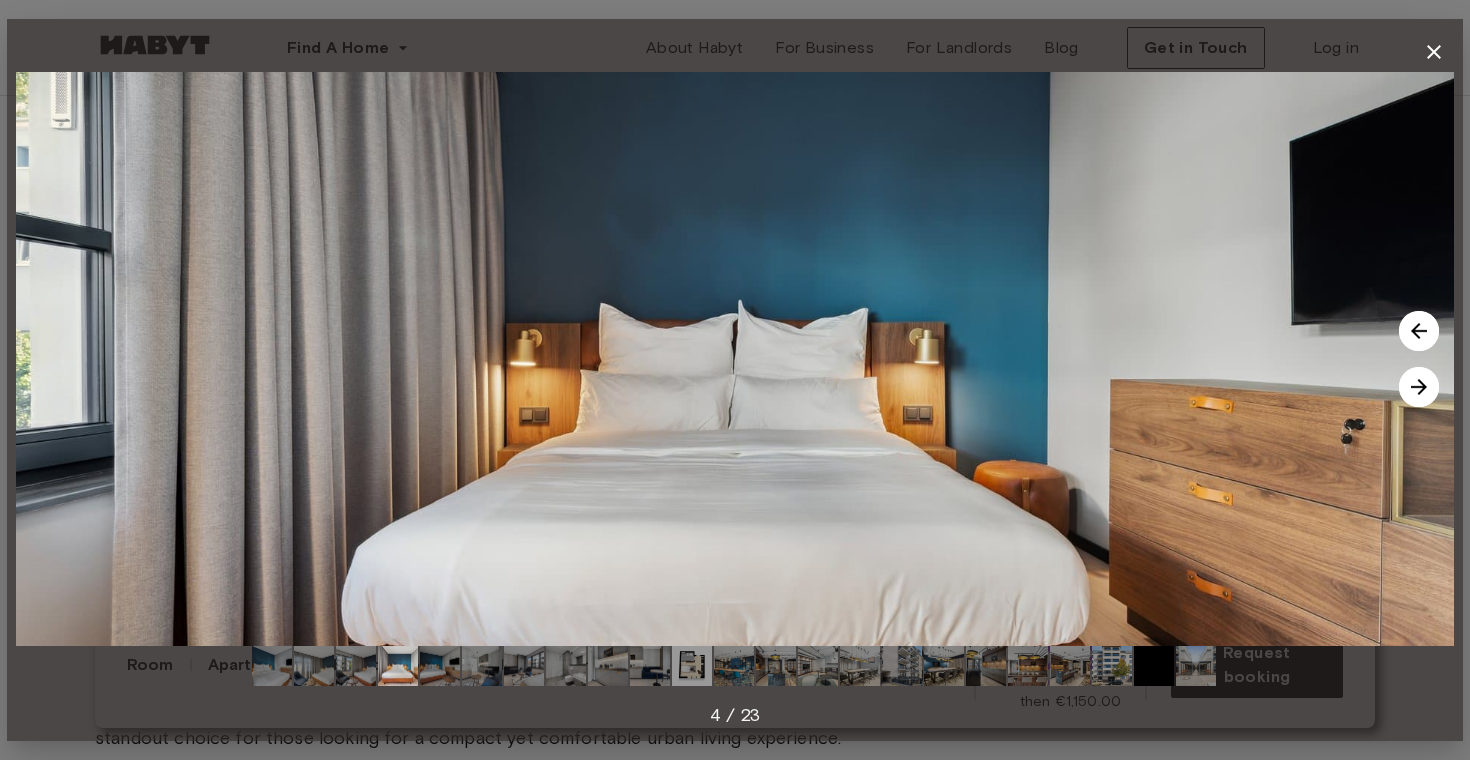 click at bounding box center [1419, 387] 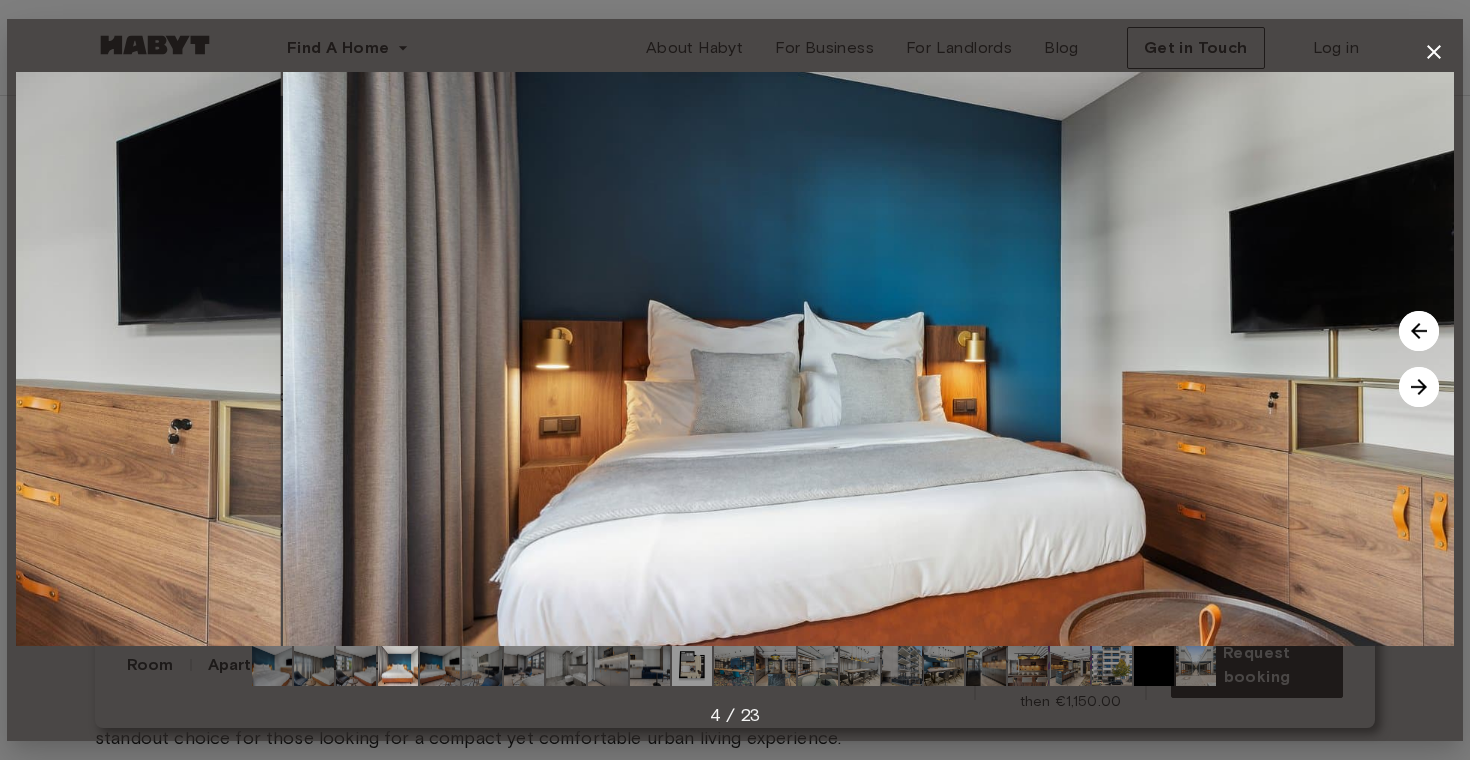 click at bounding box center (1419, 387) 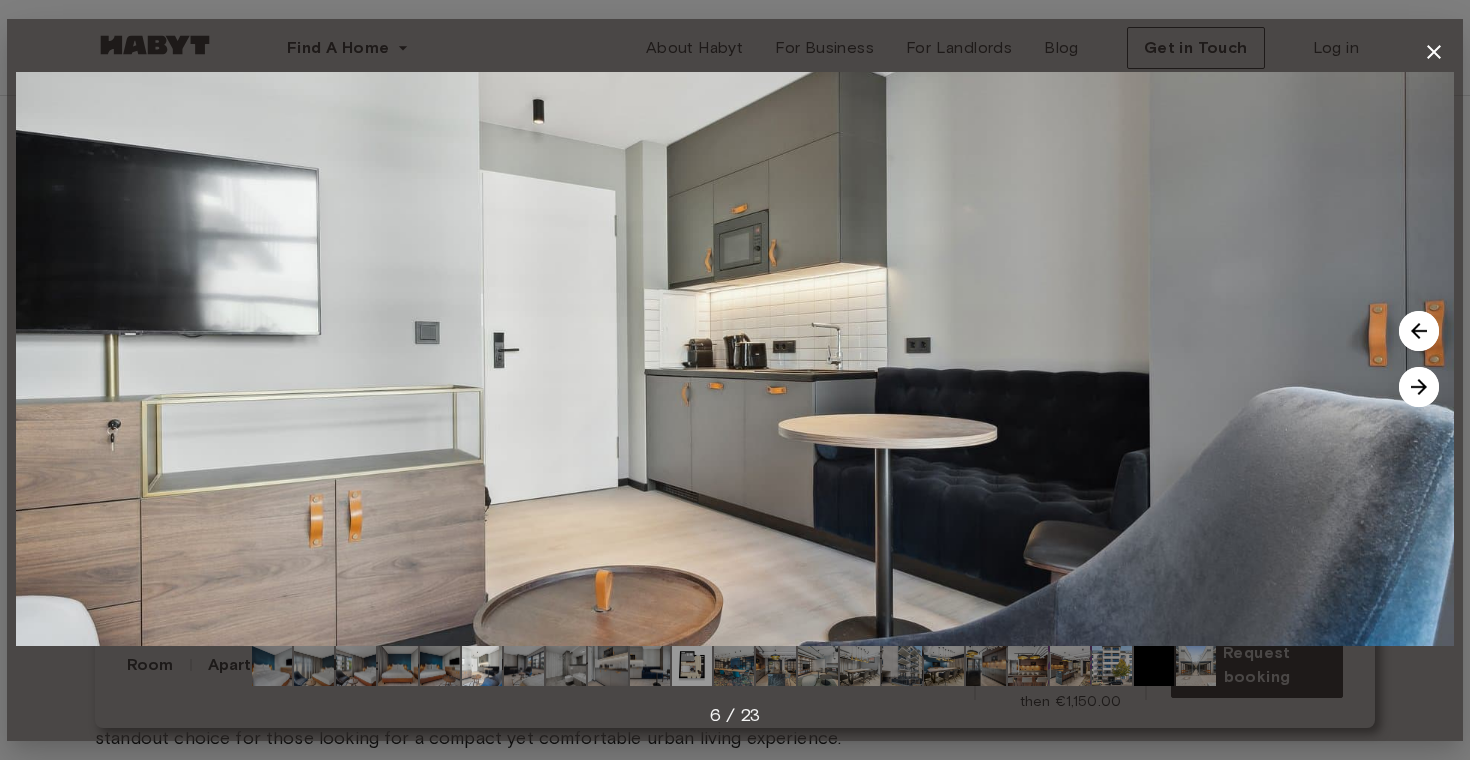 click at bounding box center [1419, 387] 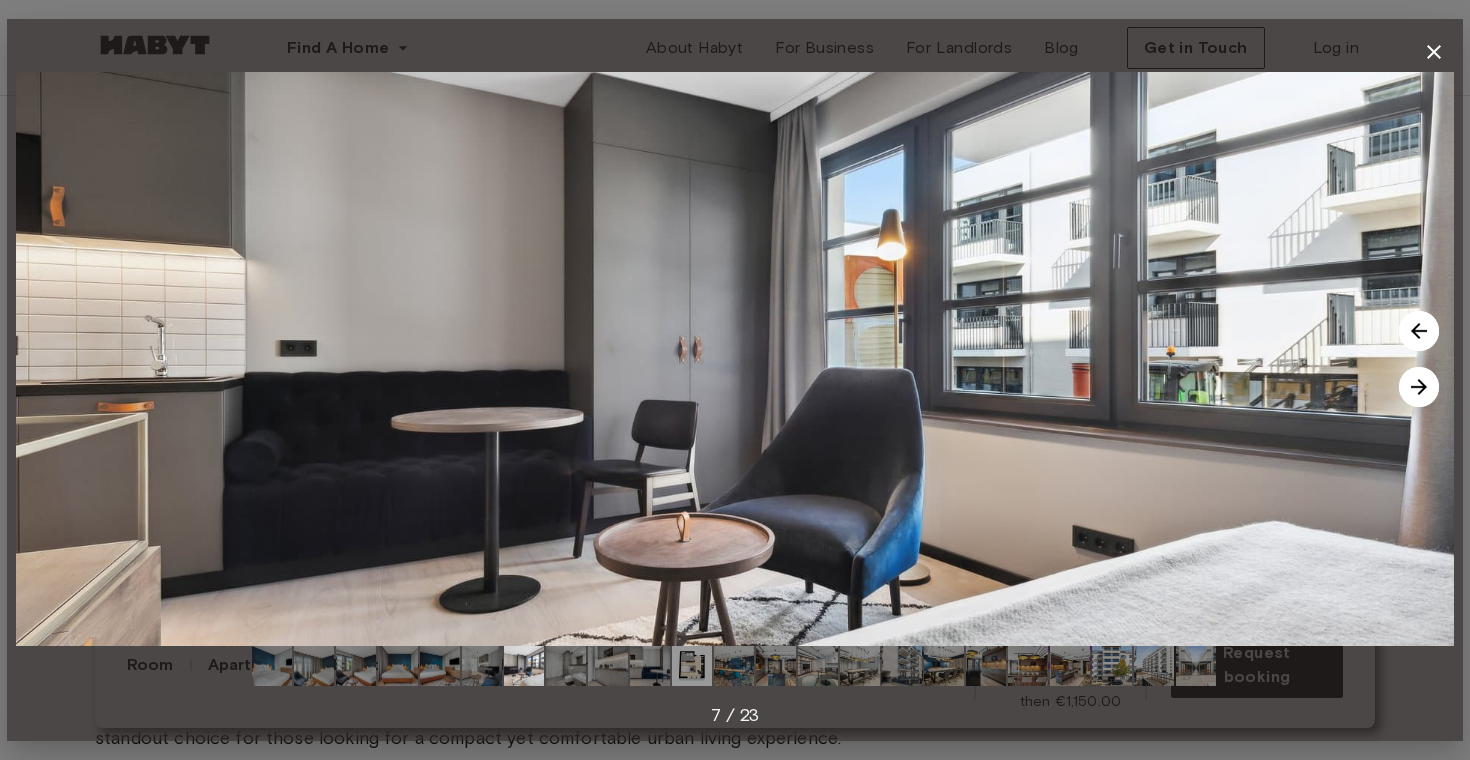 click at bounding box center [735, 359] 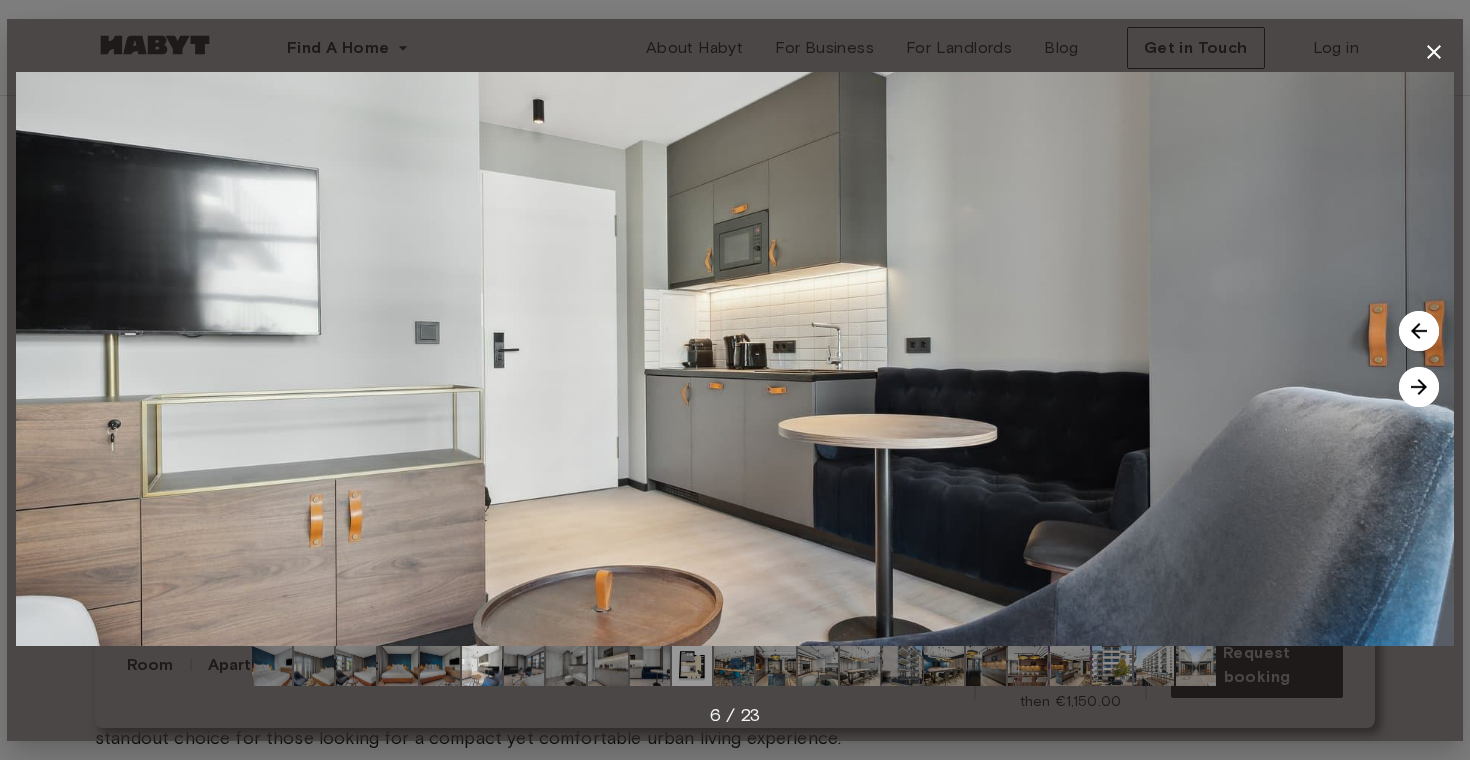 click at bounding box center (1419, 387) 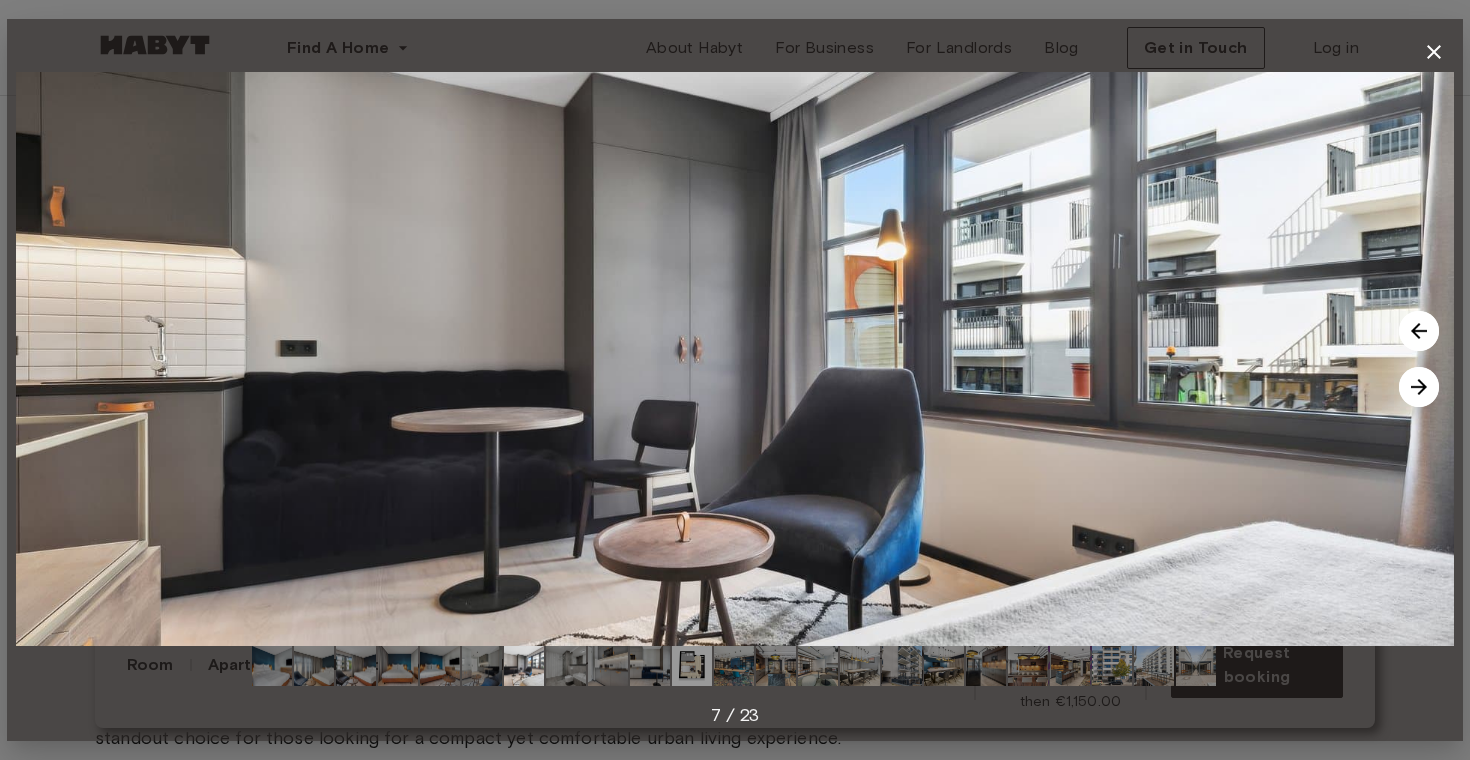 click at bounding box center (1419, 387) 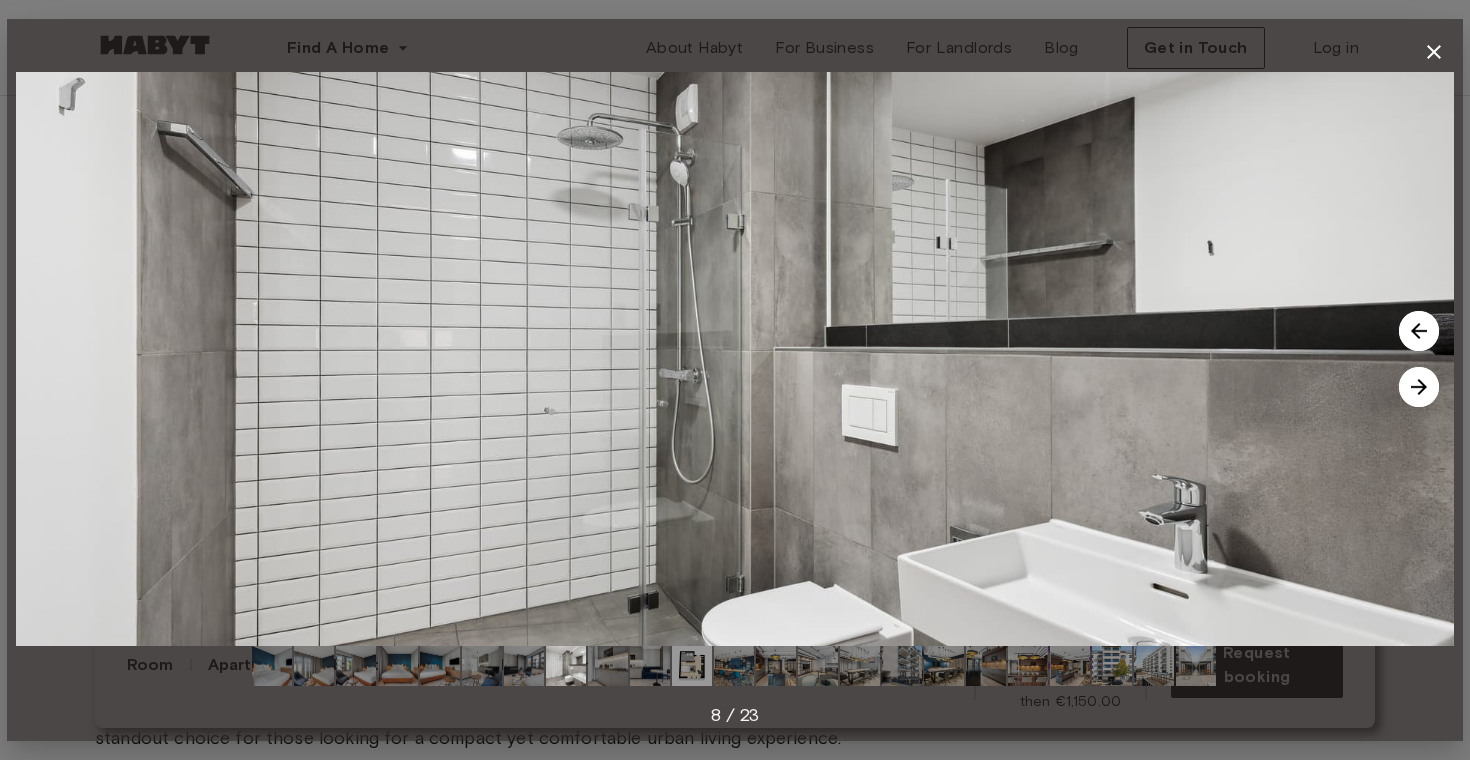 click at bounding box center (1419, 387) 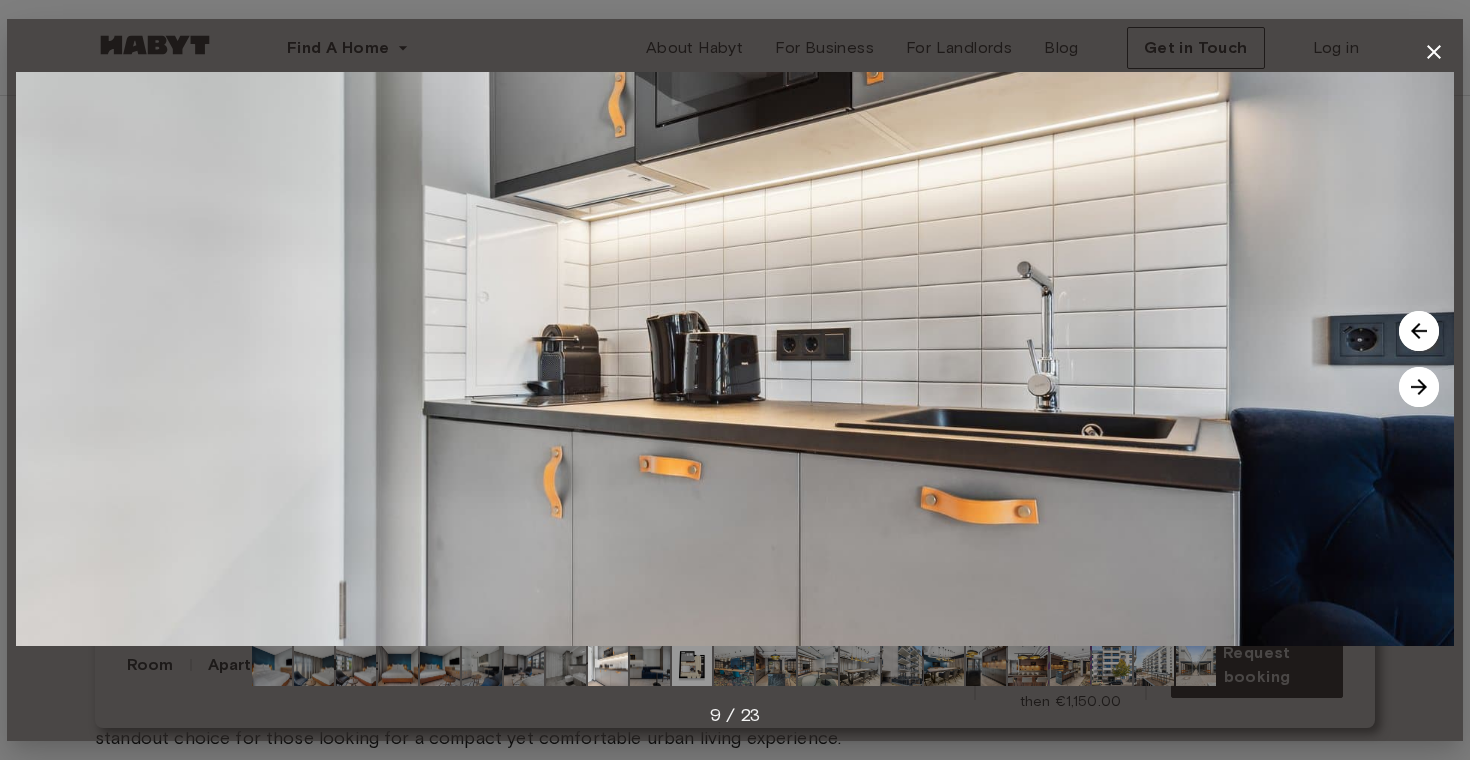 click at bounding box center (1419, 387) 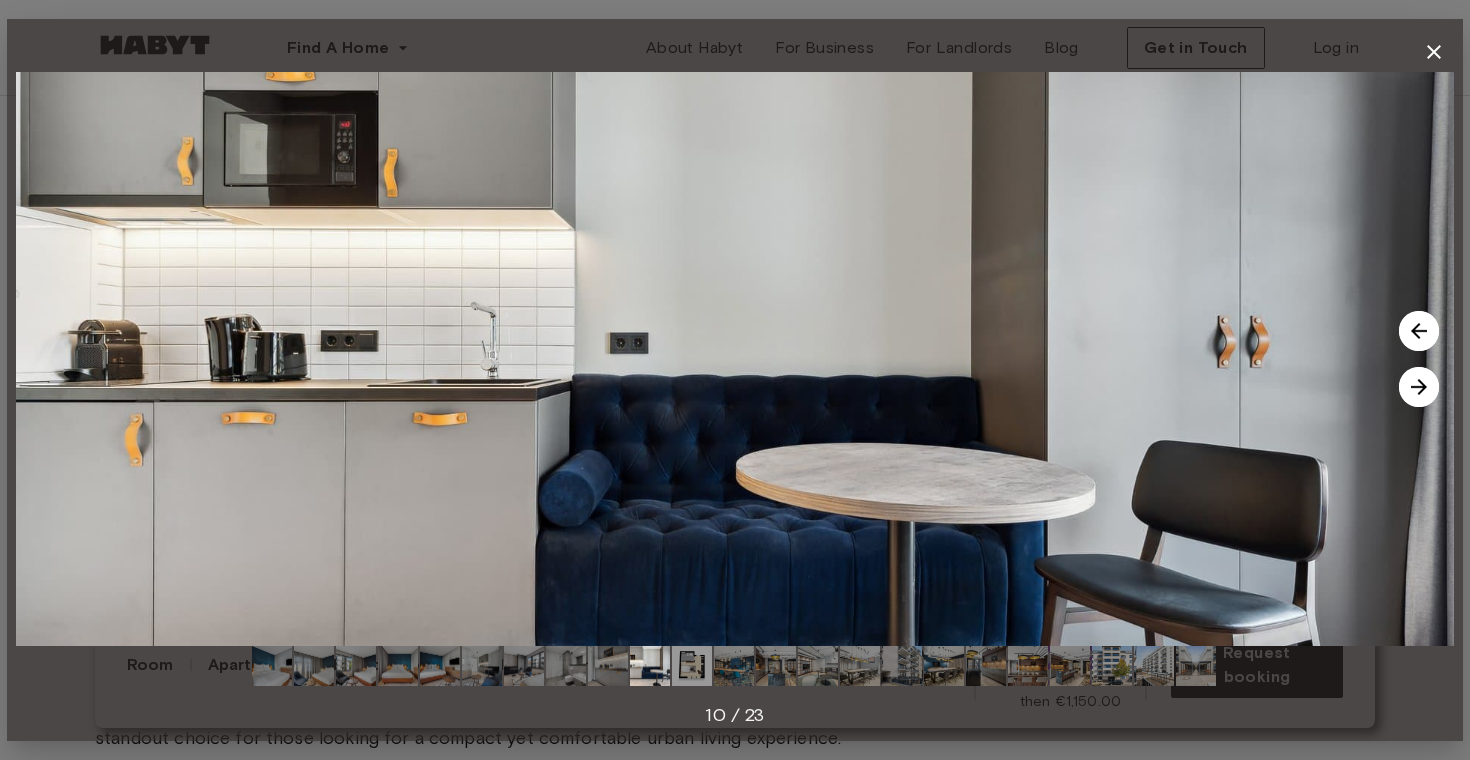 click at bounding box center (1419, 387) 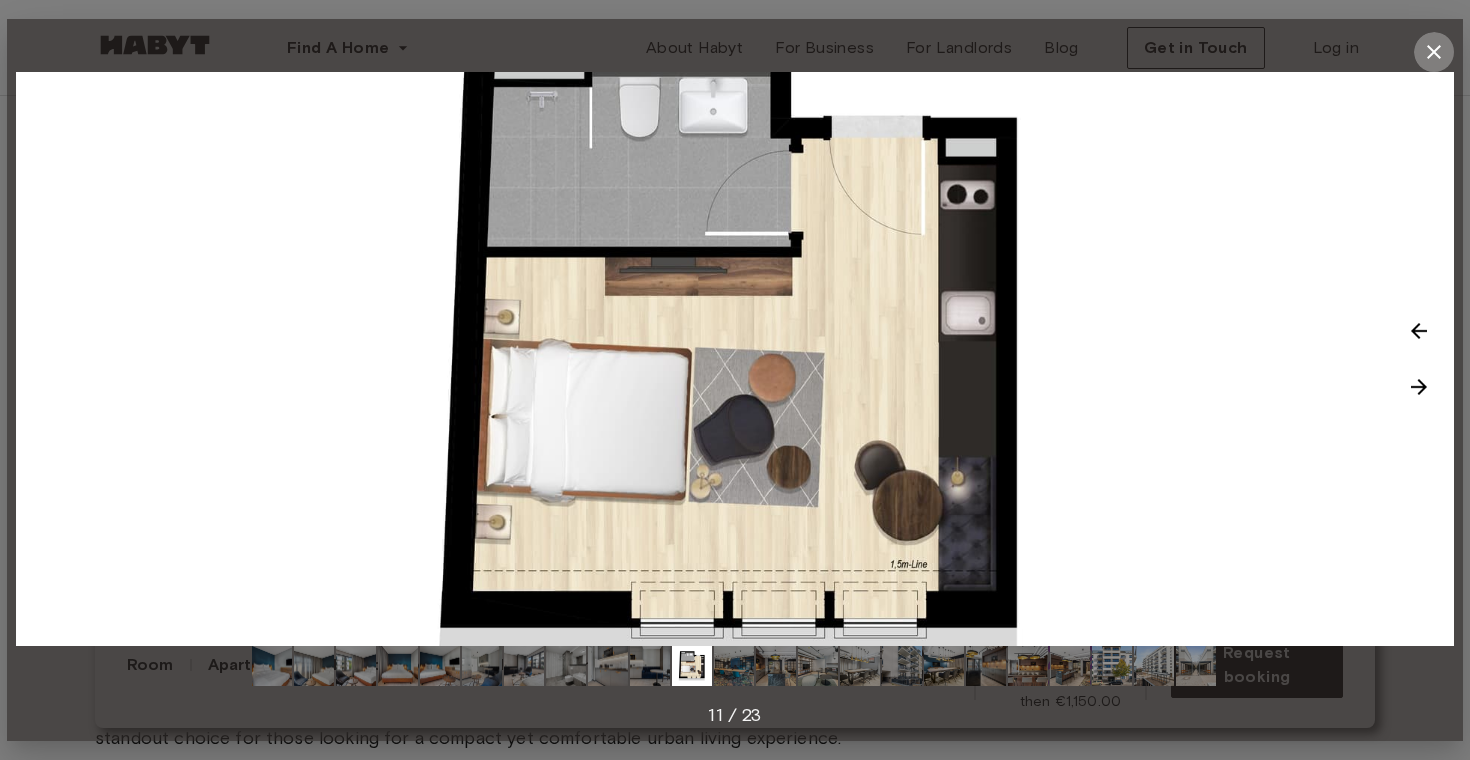 click 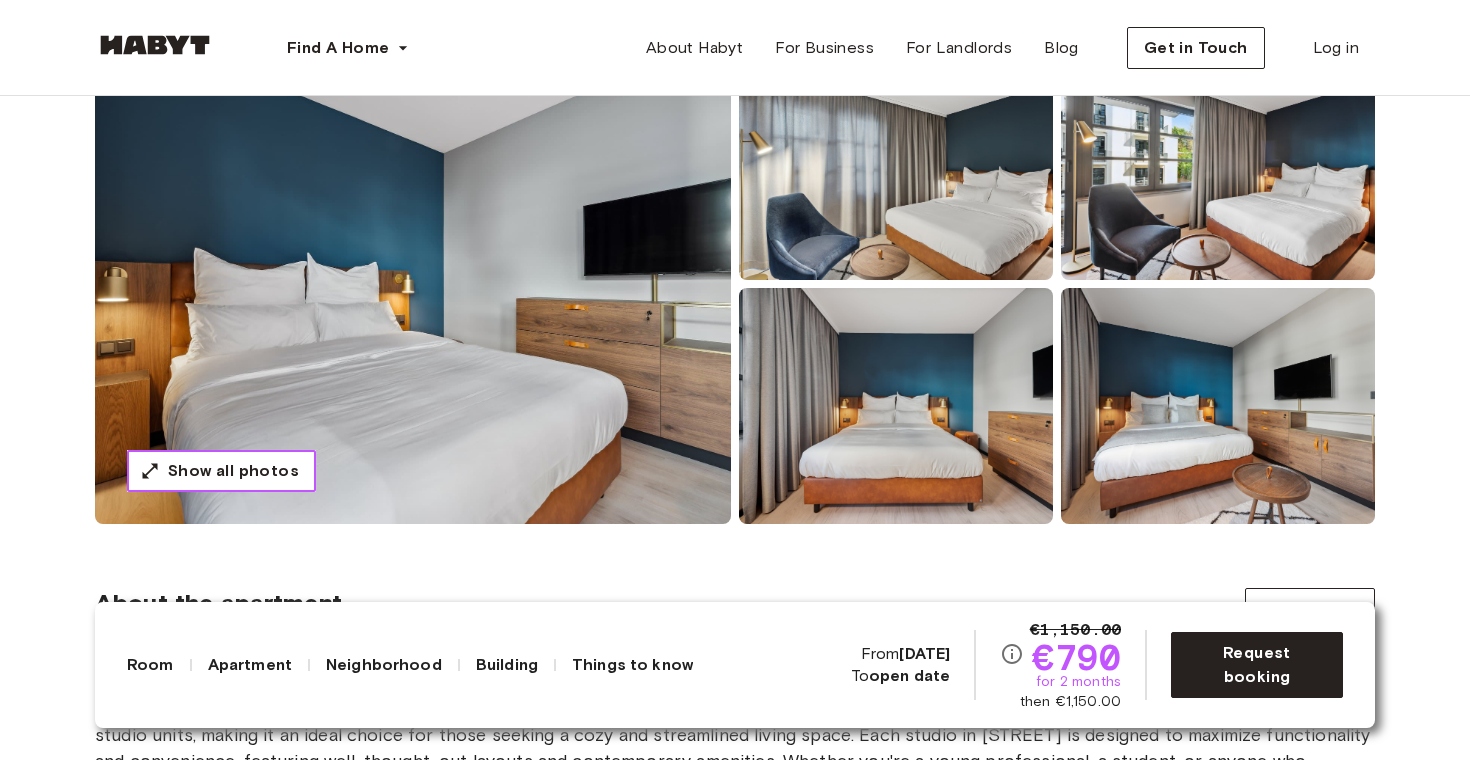scroll, scrollTop: 0, scrollLeft: 0, axis: both 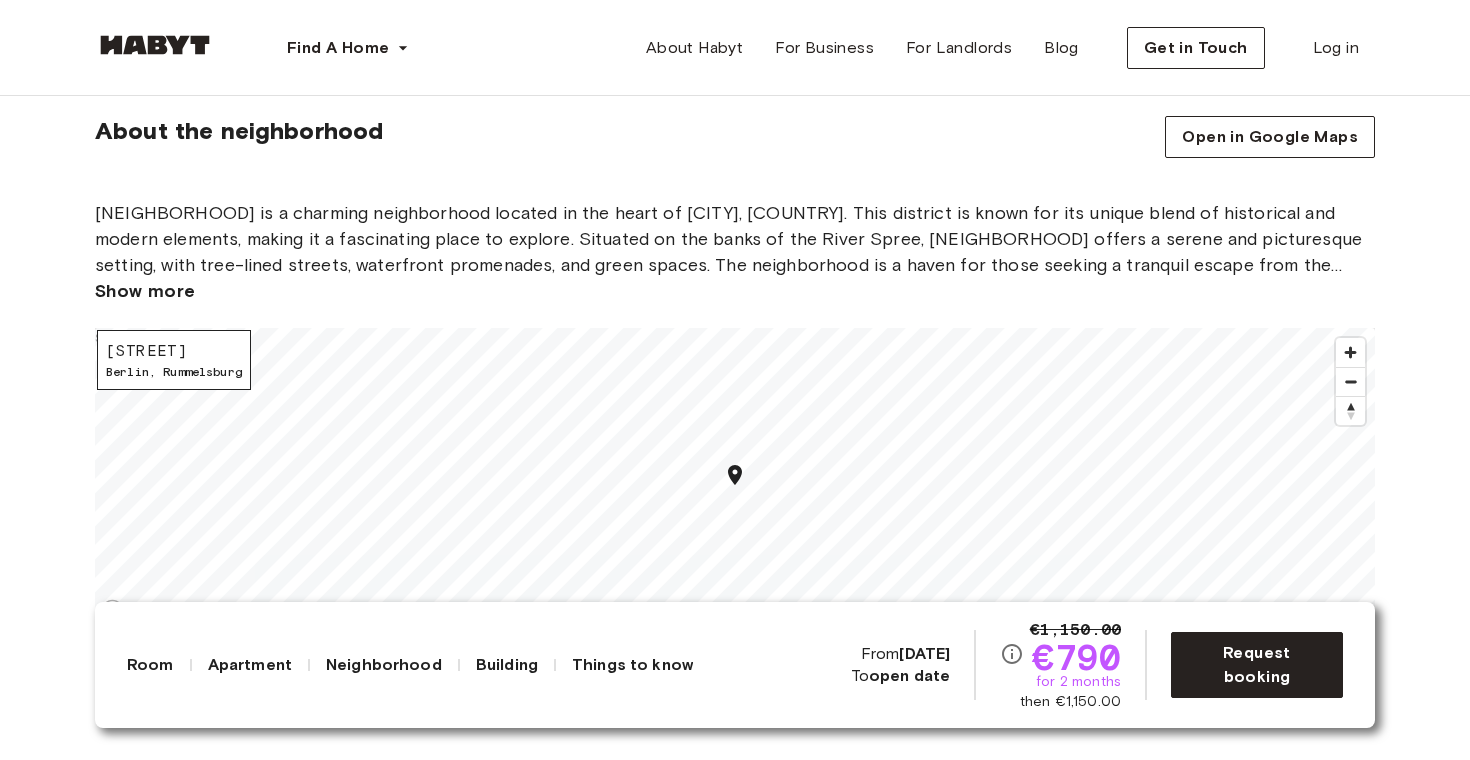 click on "[STREET]" at bounding box center (174, 351) 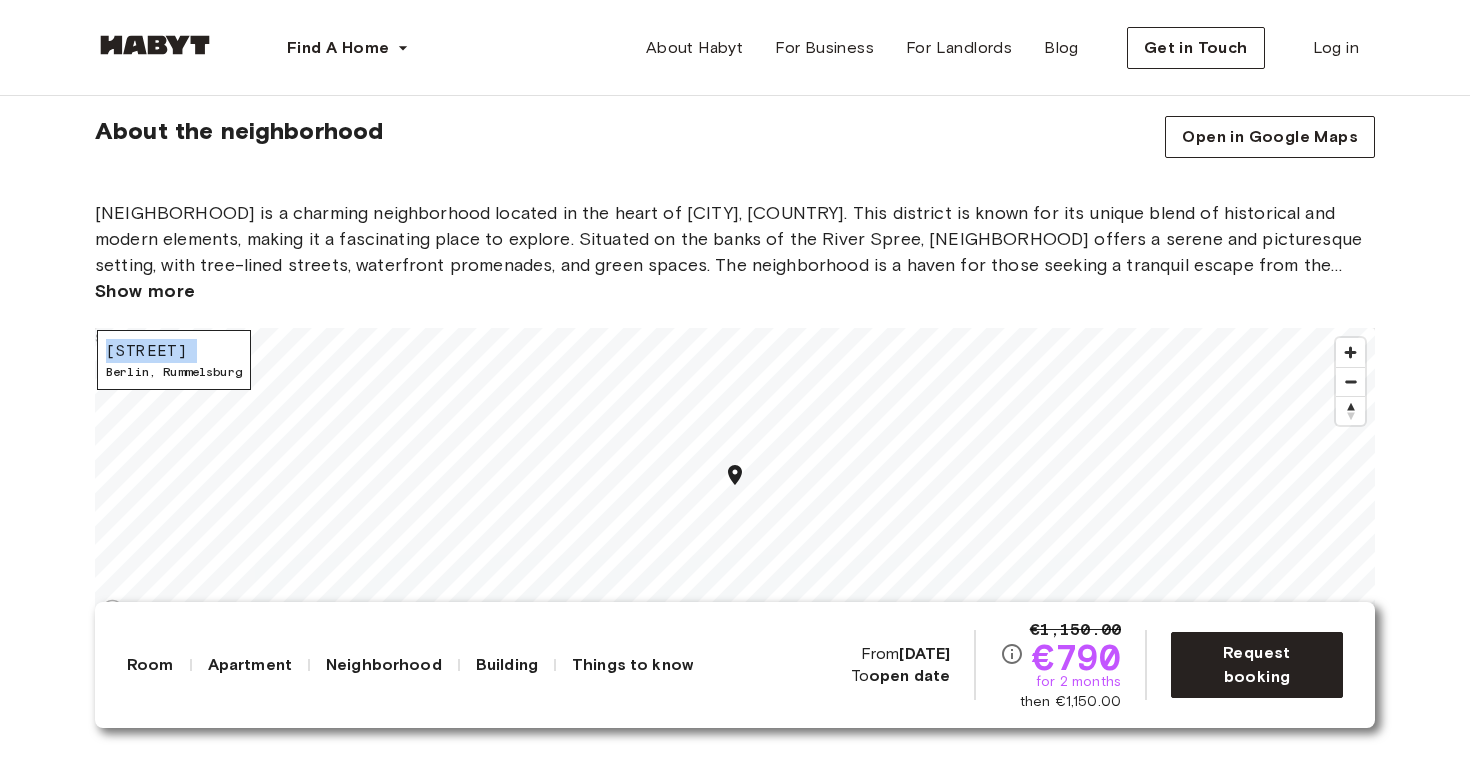 click on "[STREET]" at bounding box center [174, 351] 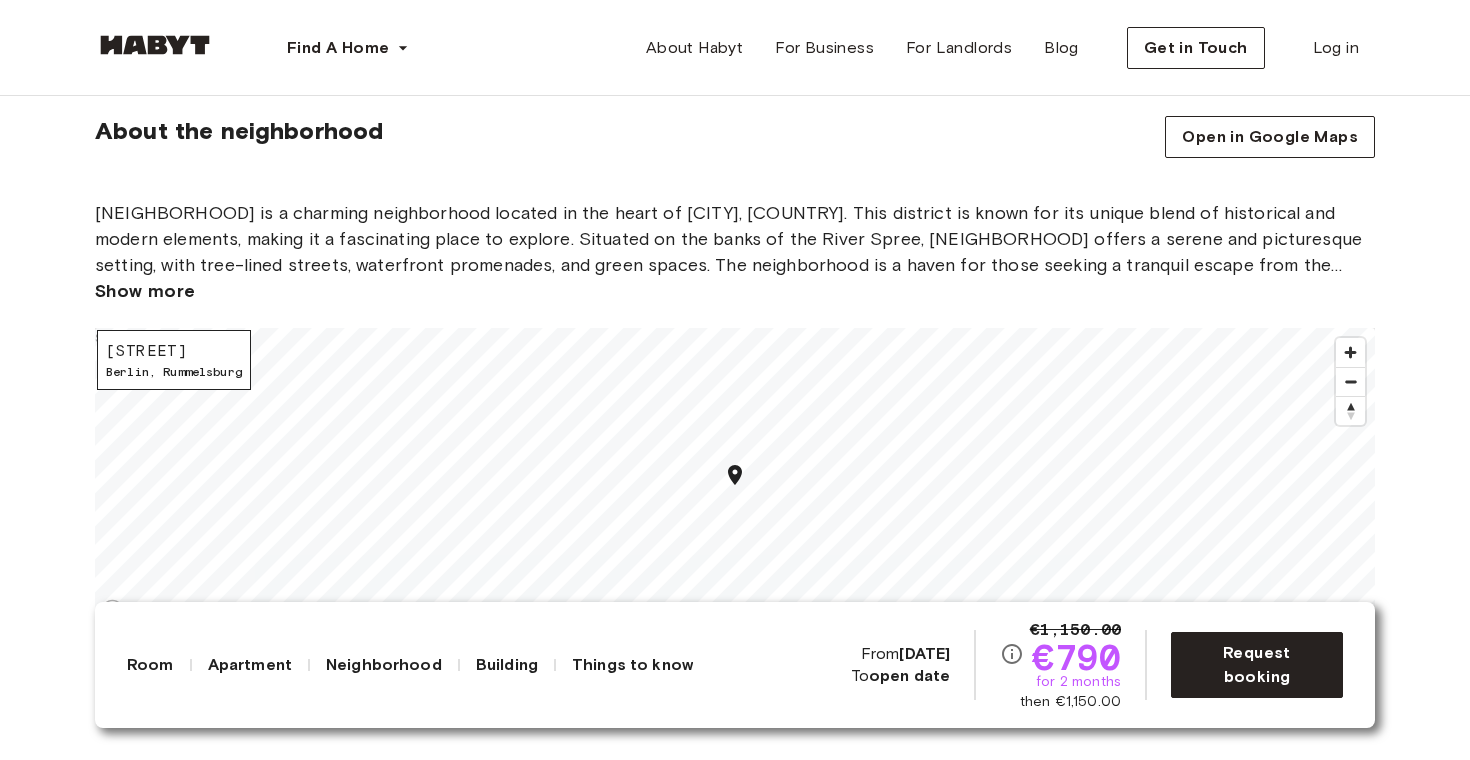 click on "[STREET] ,   [NEIGHBORHOOD]" at bounding box center [174, 372] 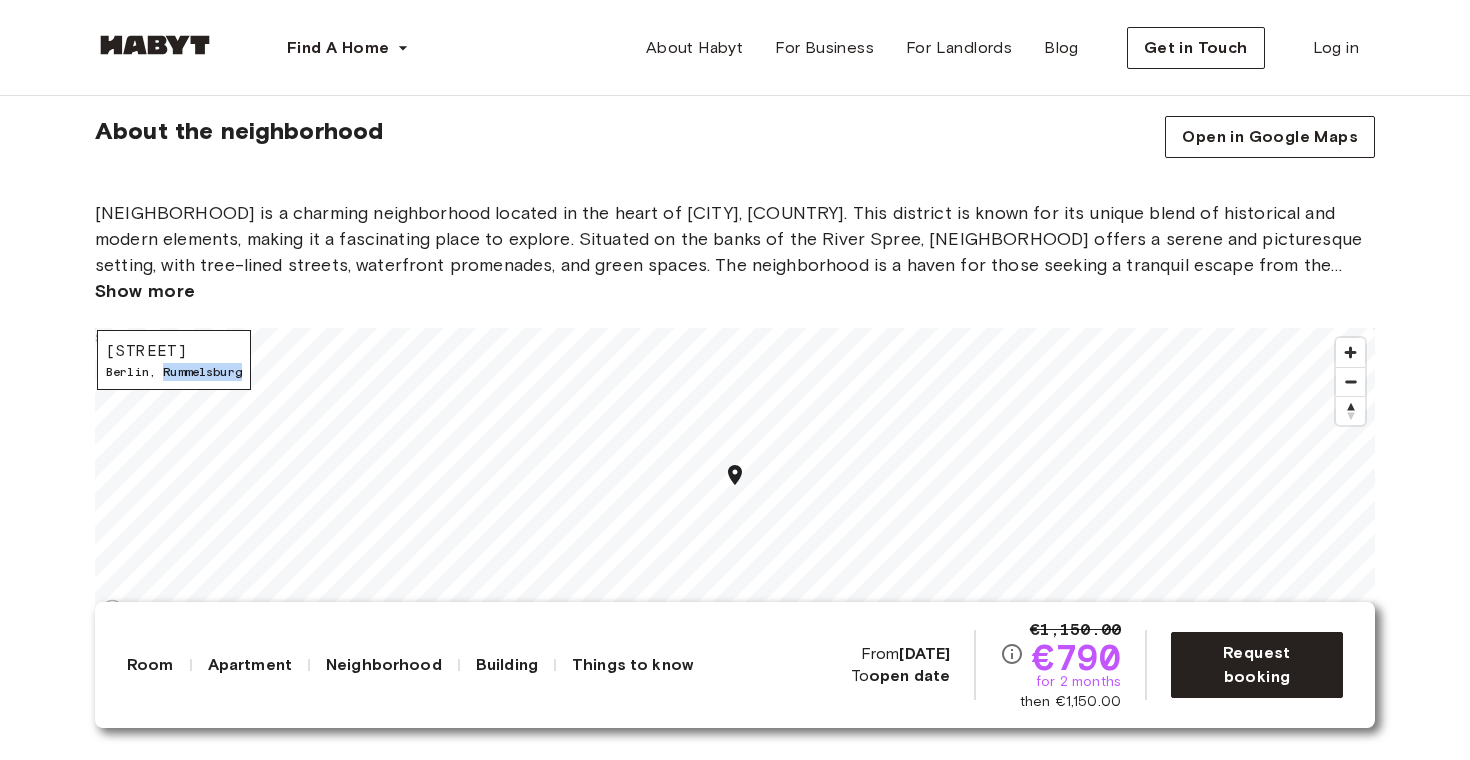 click on "[STREET] ,   [NEIGHBORHOOD]" at bounding box center [174, 372] 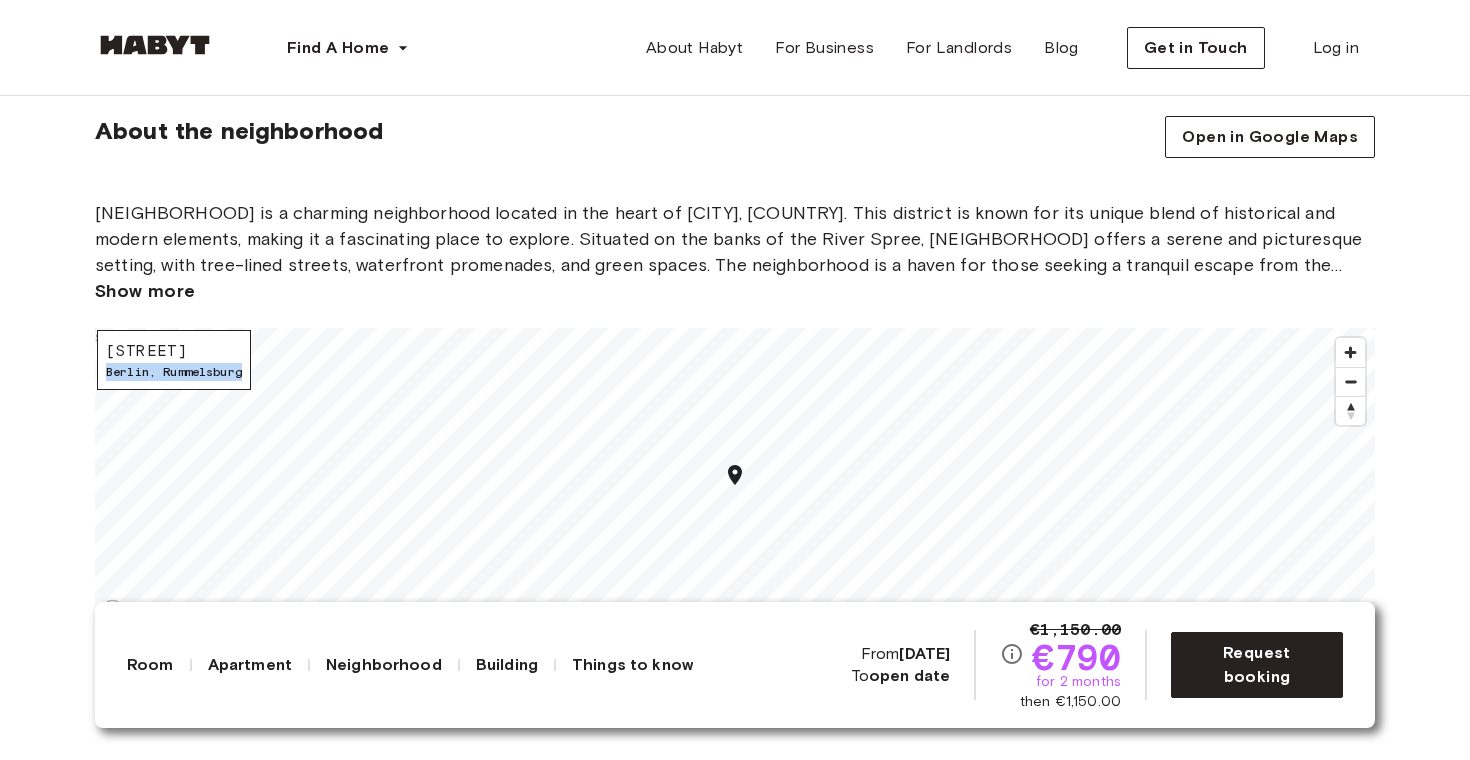 click on "[STREET] ,   [NEIGHBORHOOD]" at bounding box center [174, 372] 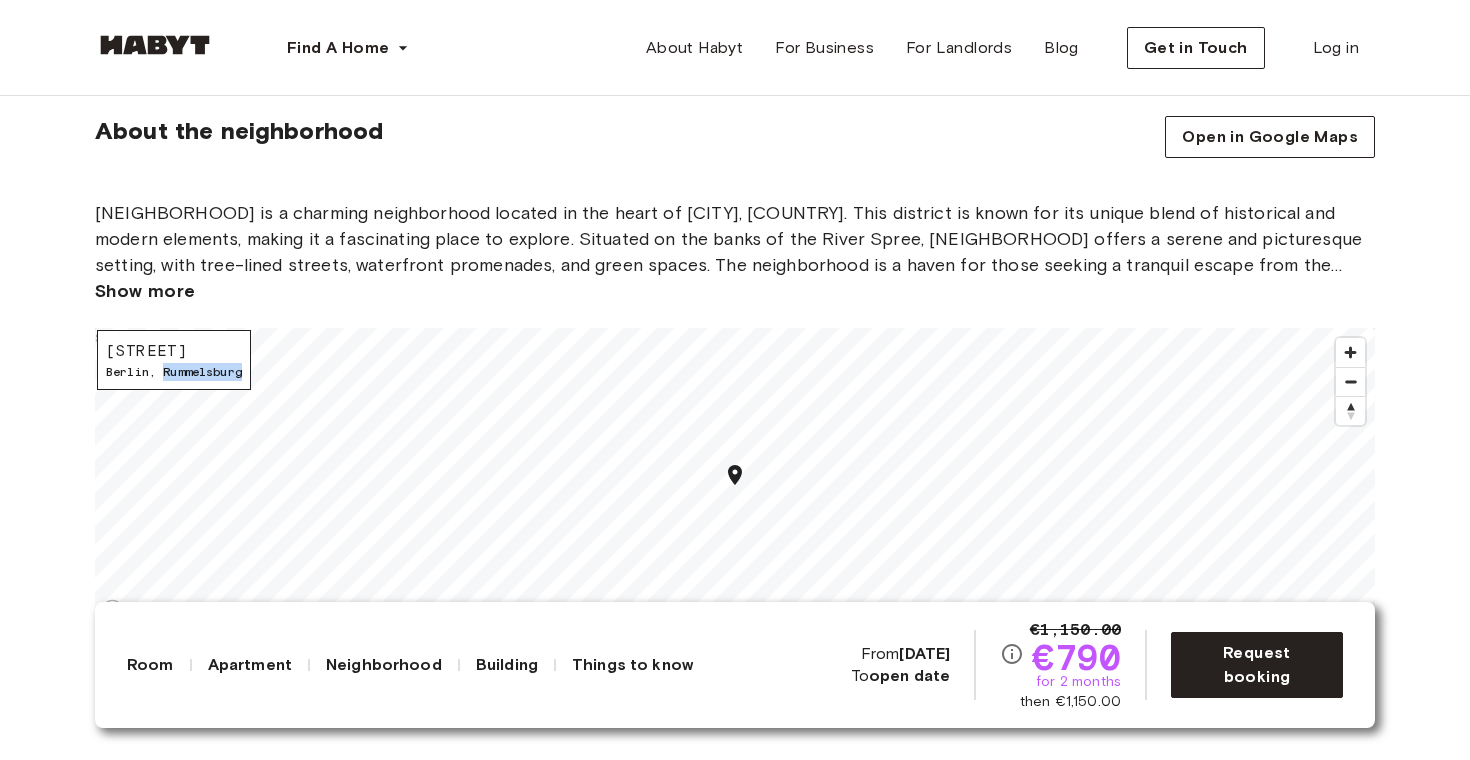 click on "[STREET] ,   [NEIGHBORHOOD]" at bounding box center (174, 372) 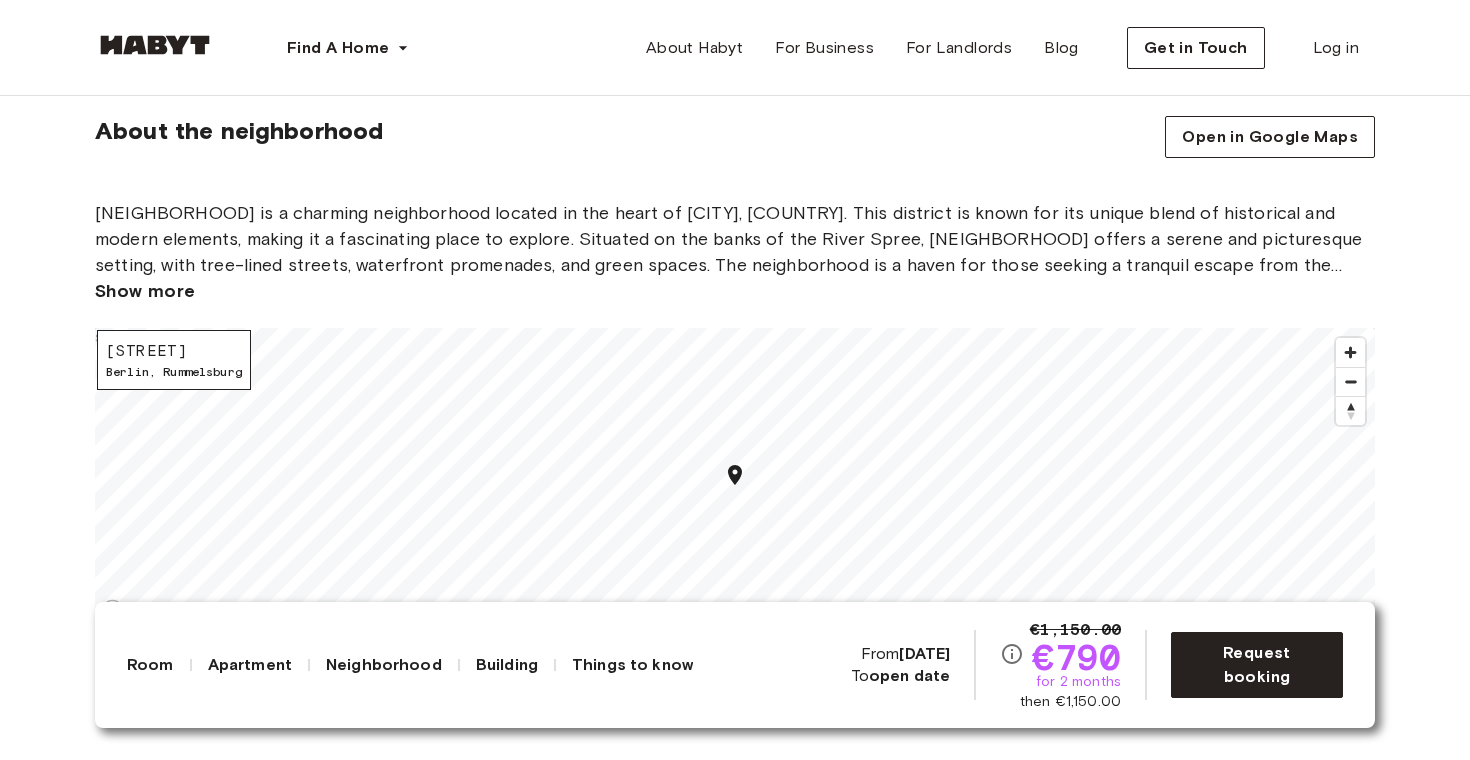 click on "[NEIGHBORHOOD] is a charming neighborhood located in the heart of [CITY], [COUNTRY]. This district is known for its unique blend of historical and modern elements, making it a fascinating place to explore. Situated on the banks of the River Spree, [NEIGHBORHOOD] offers a serene and picturesque setting, with tree-lined streets, waterfront promenades, and green spaces. The neighborhood is a haven for those seeking a tranquil escape from the bustling city, yet it also features a vibrant cultural scene with art galleries, cafes, and local shops. [NEIGHBORHOOD] strikes a balance between preserving its historical character and embracing contemporary developments, making it a delightful destination for residents and visitors alike." at bounding box center (735, 239) 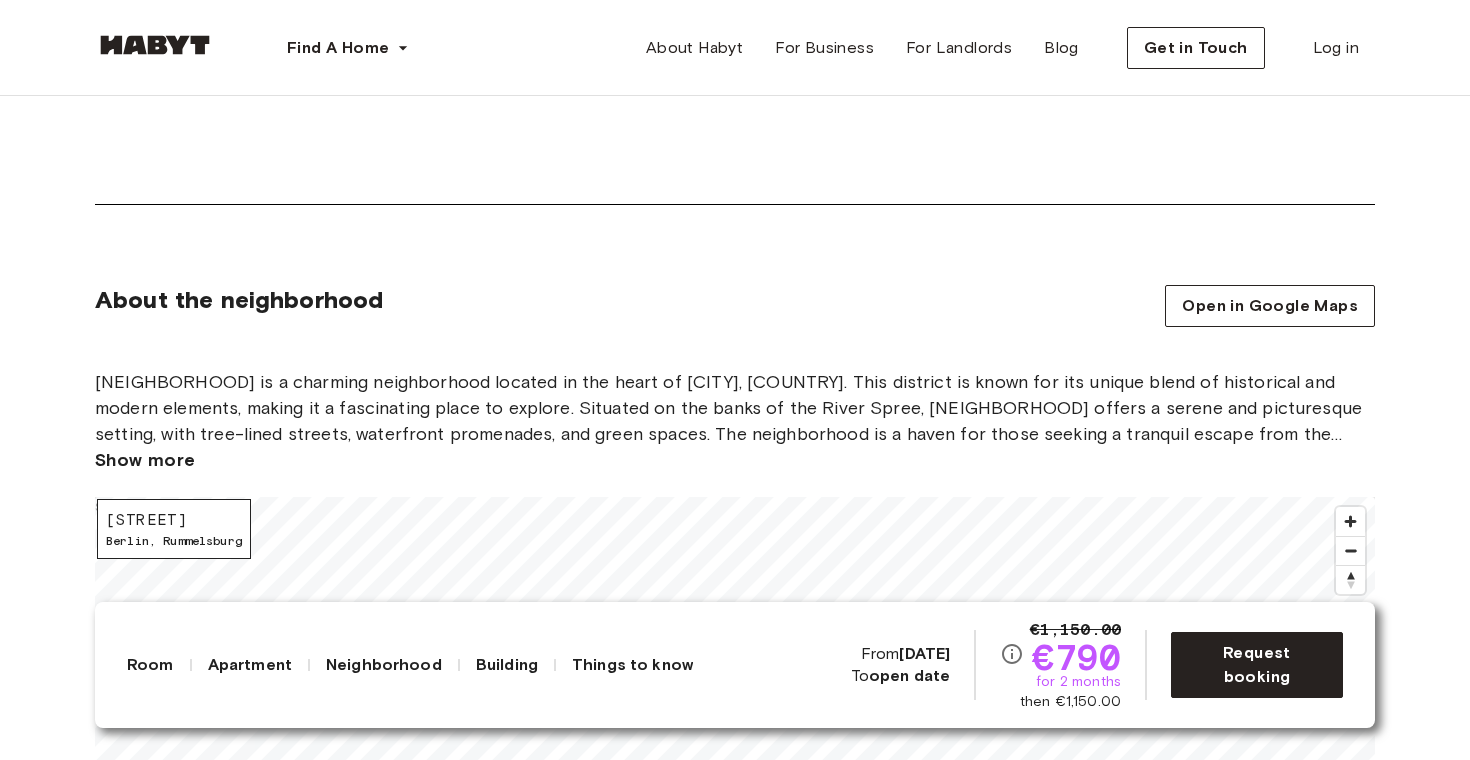 scroll, scrollTop: 1830, scrollLeft: 0, axis: vertical 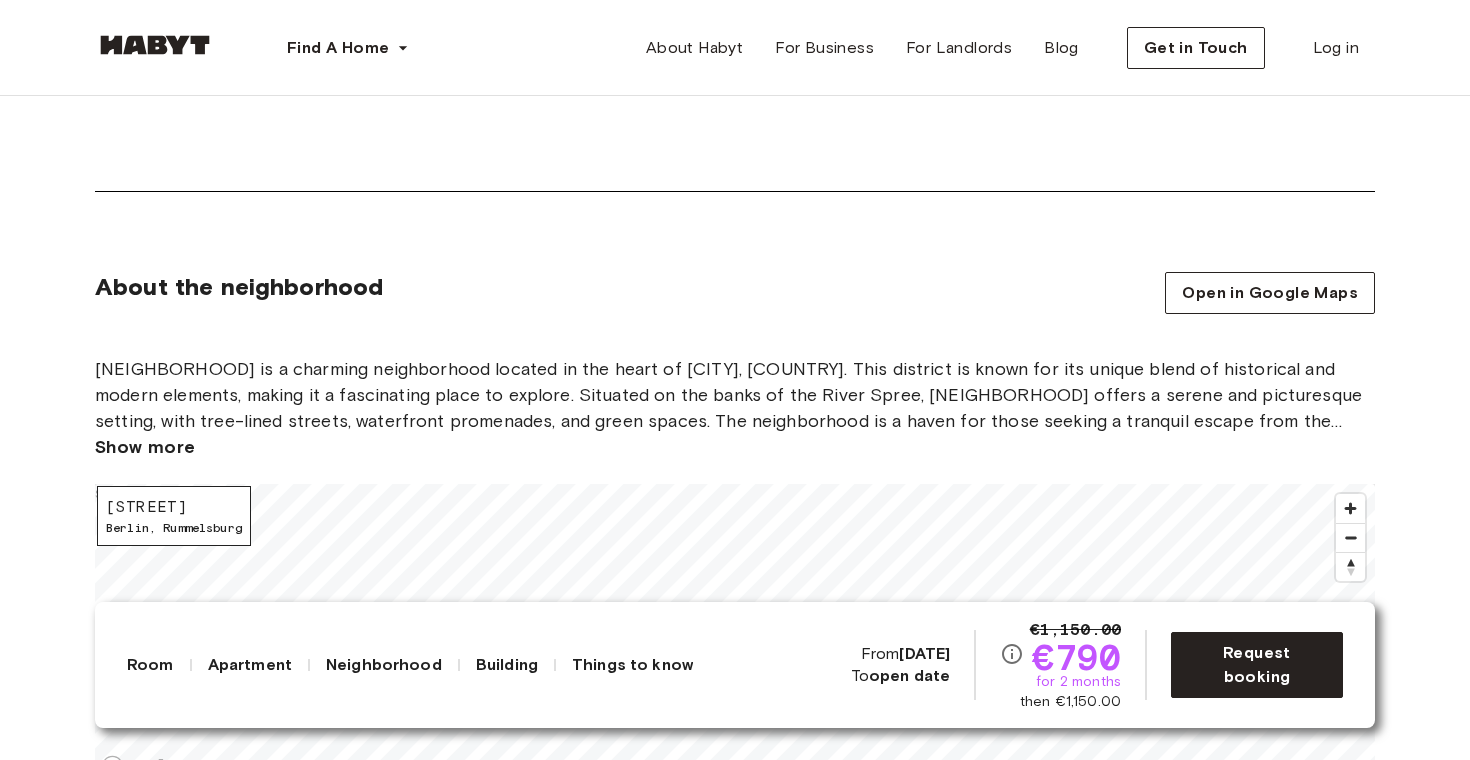 click on "[STREET]" at bounding box center [174, 507] 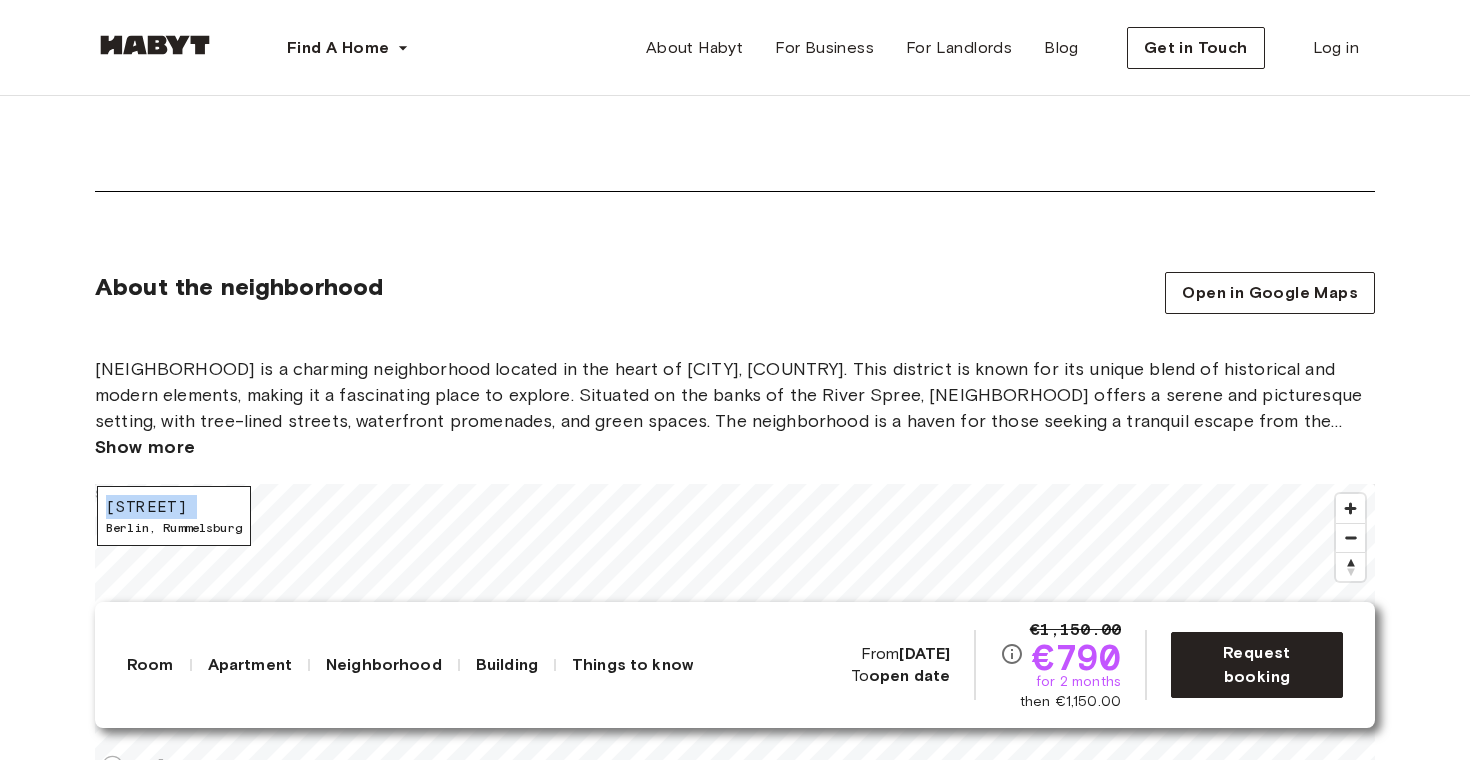 click on "[STREET]" at bounding box center (174, 507) 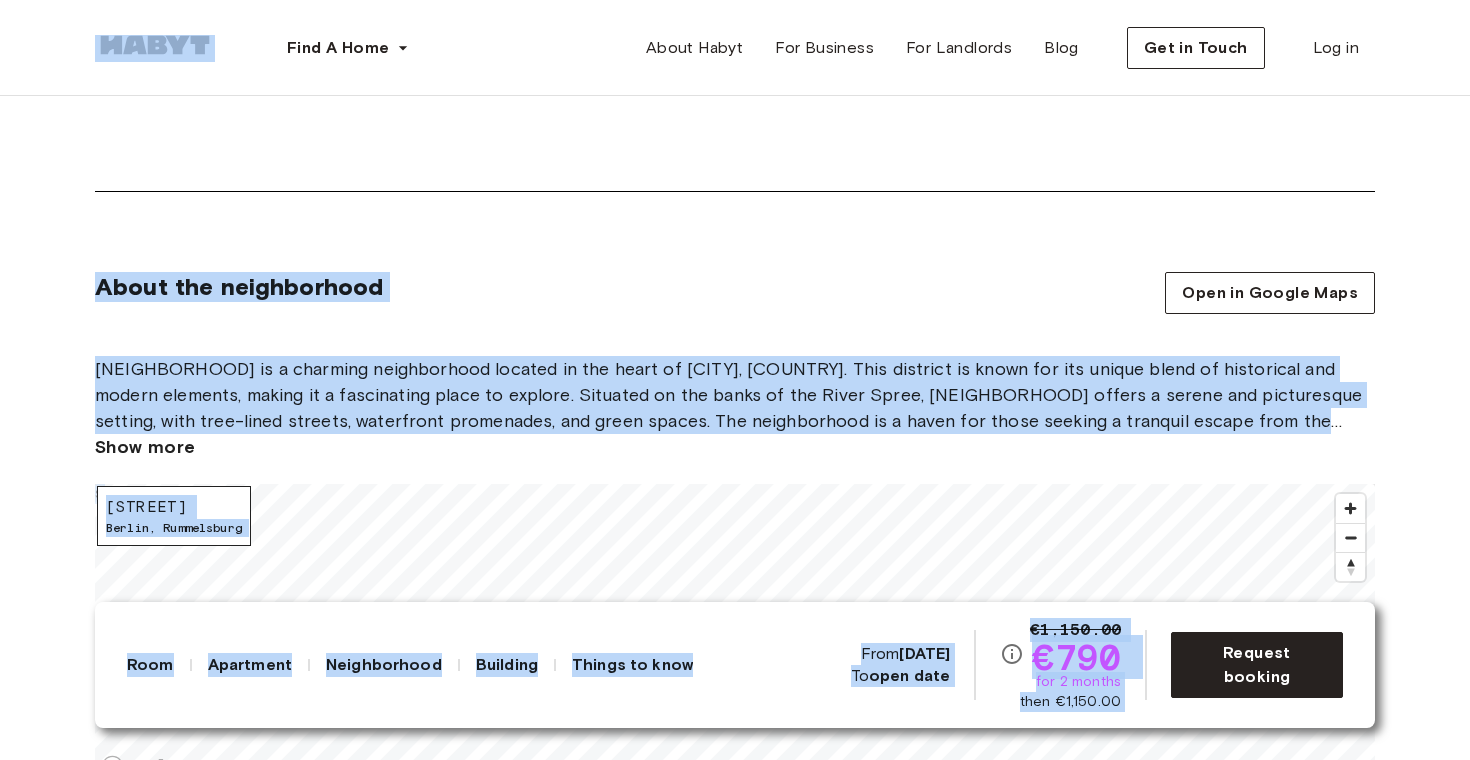 click on "[STREET]" at bounding box center (174, 507) 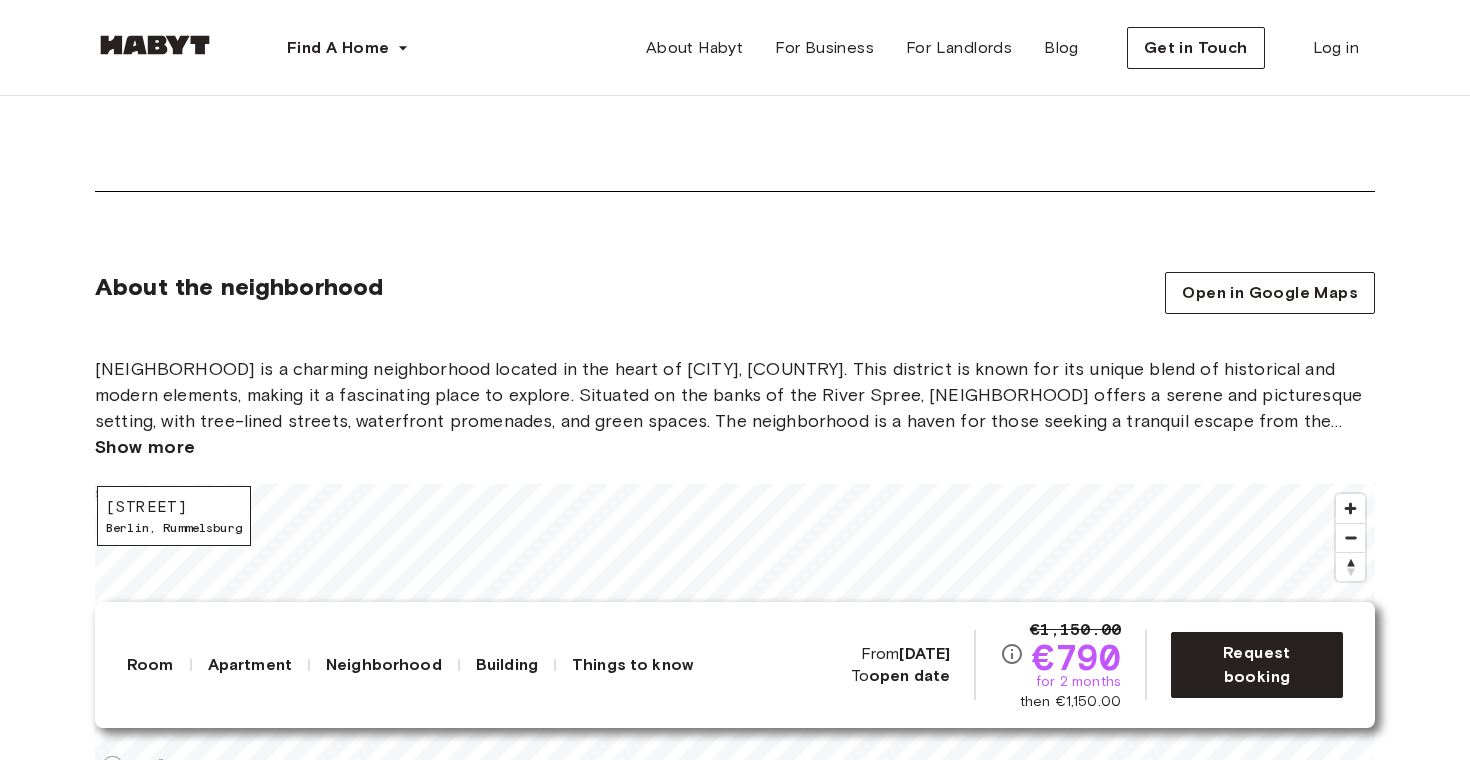 click on "[STREET] ,   [NEIGHBORHOOD]" at bounding box center (174, 528) 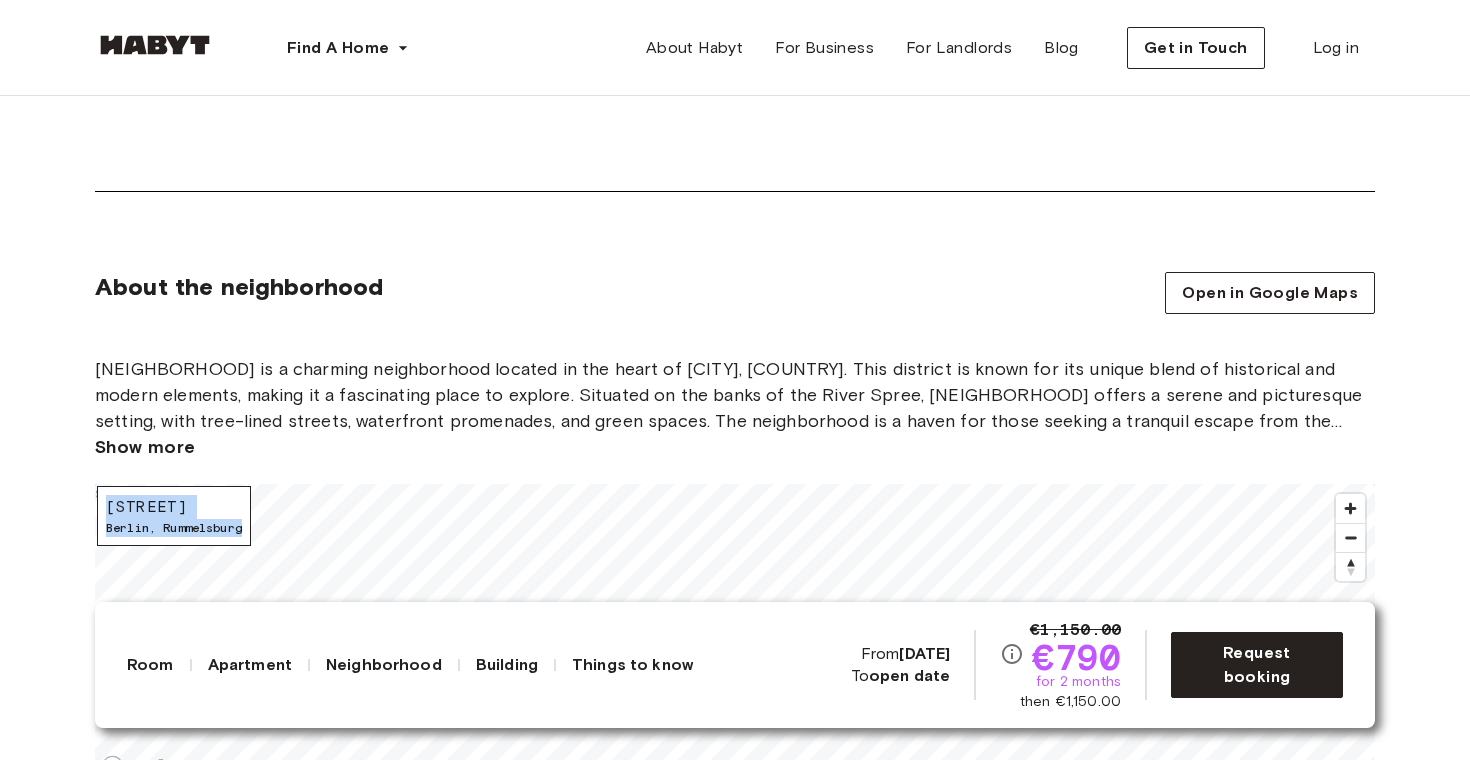 click on "[STREET]" at bounding box center (174, 507) 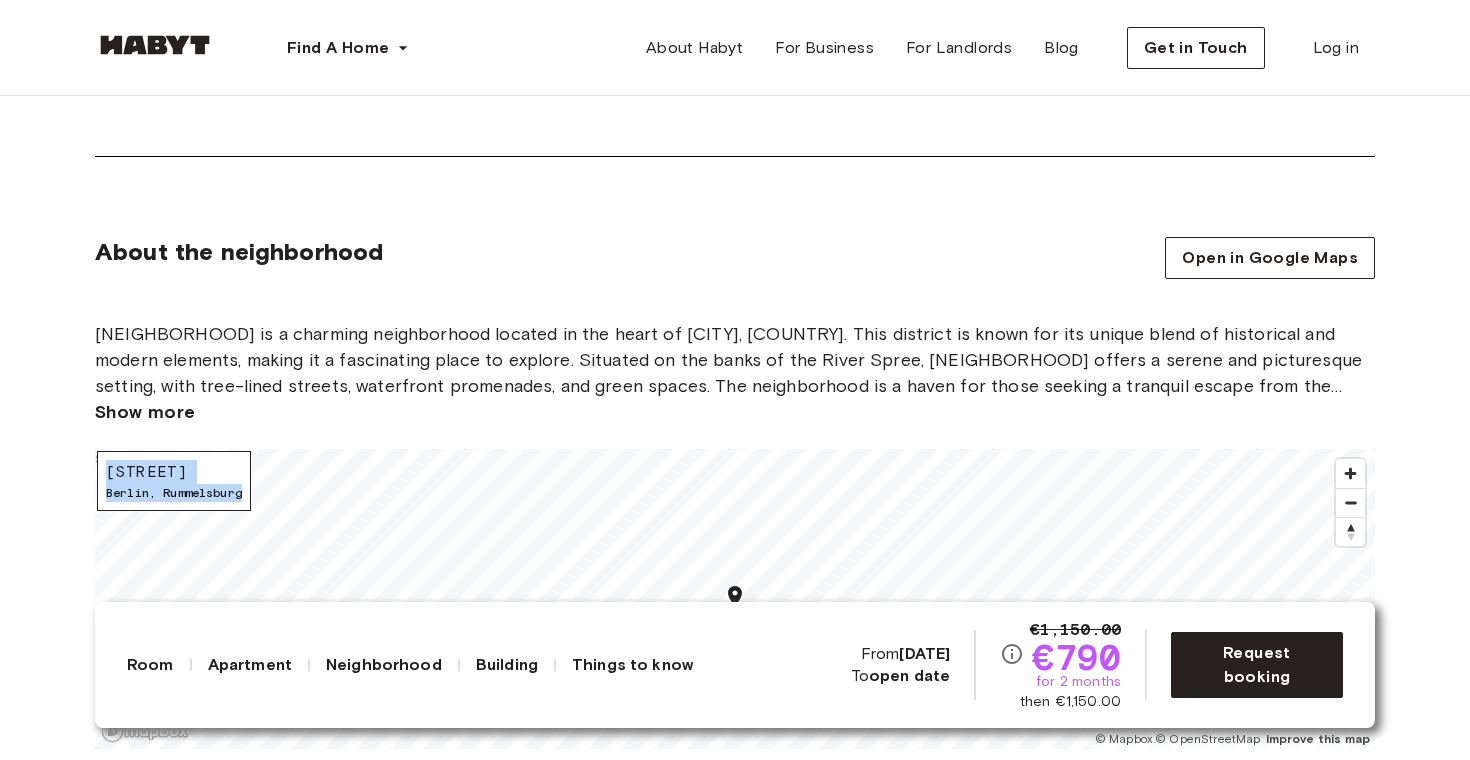 scroll, scrollTop: 1869, scrollLeft: 0, axis: vertical 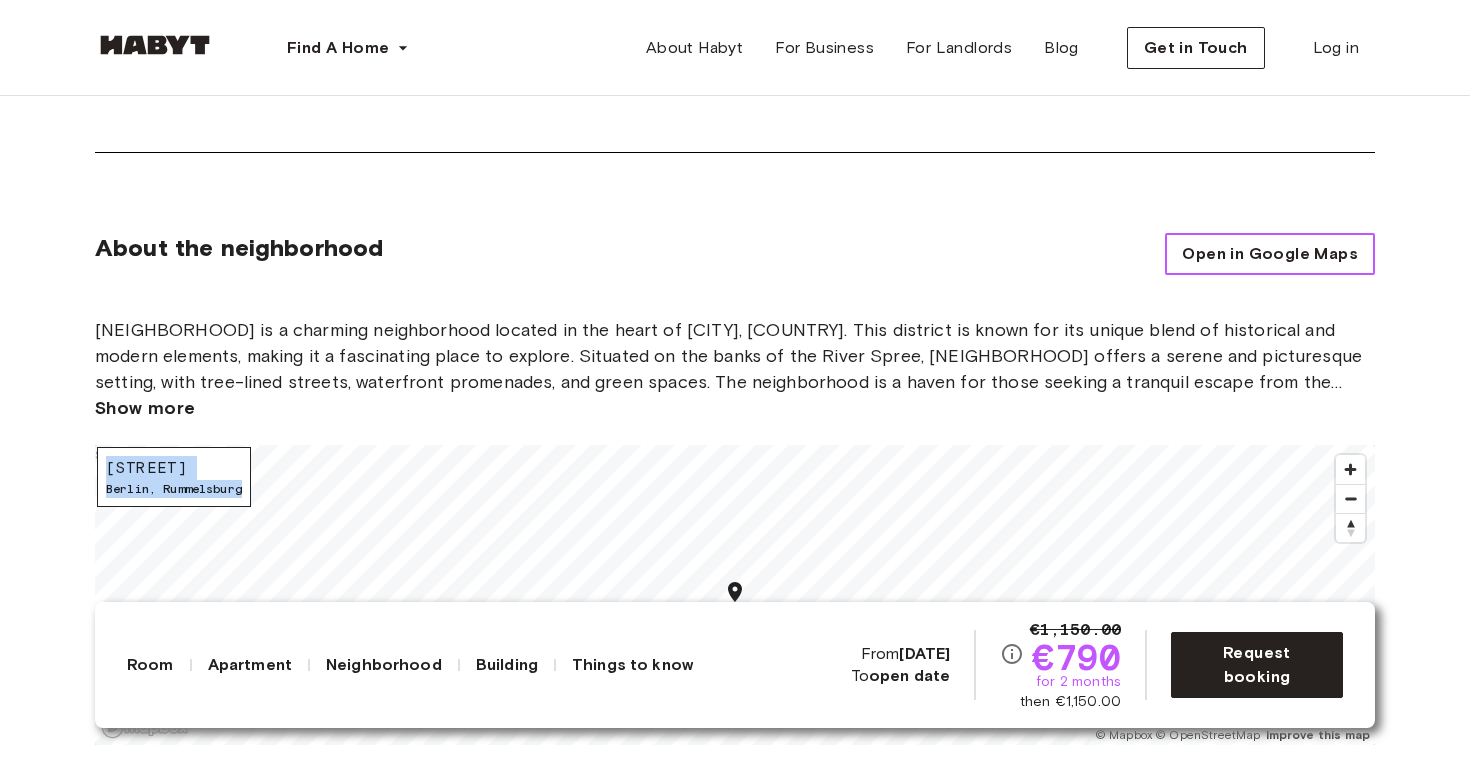 click on "Open in Google Maps" at bounding box center [1270, 254] 